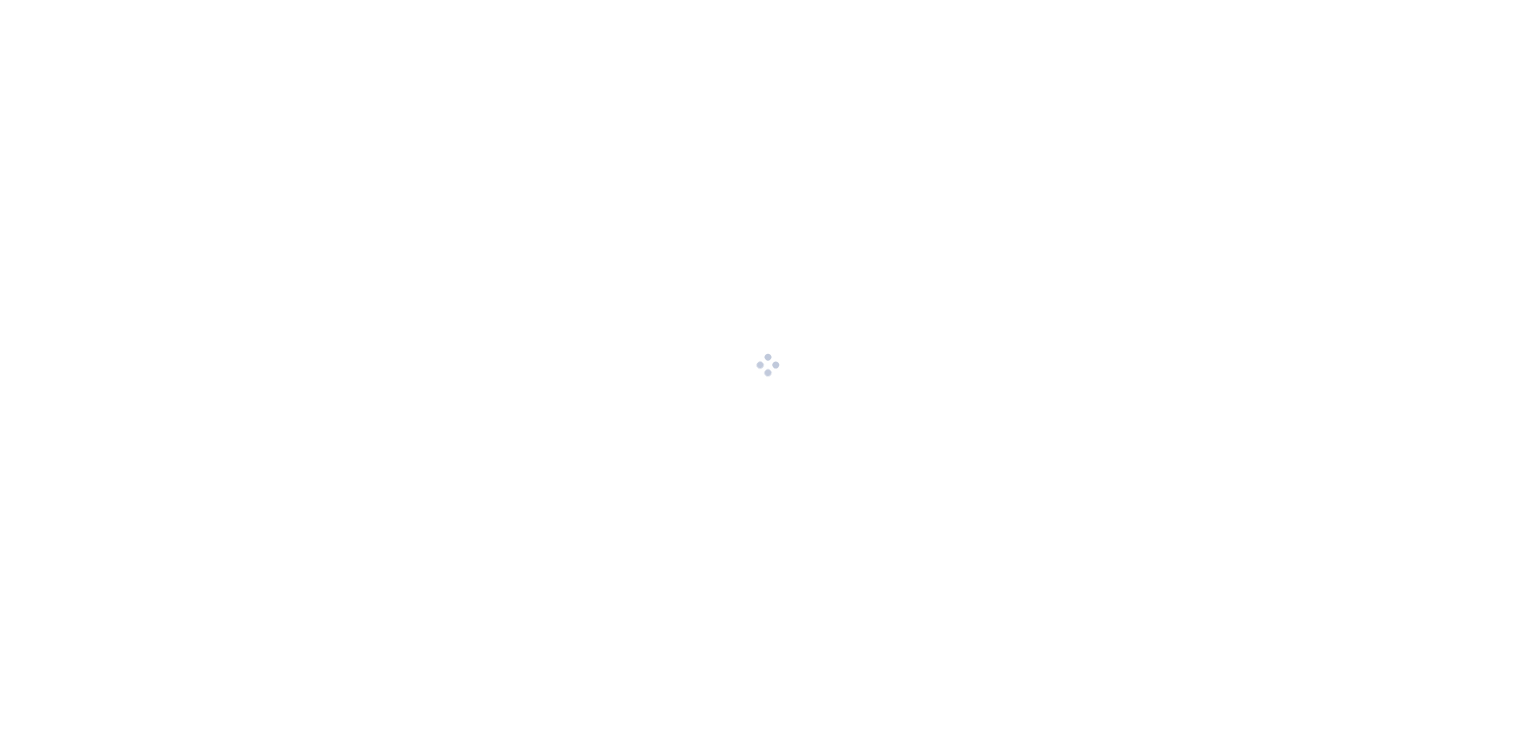 scroll, scrollTop: 0, scrollLeft: 0, axis: both 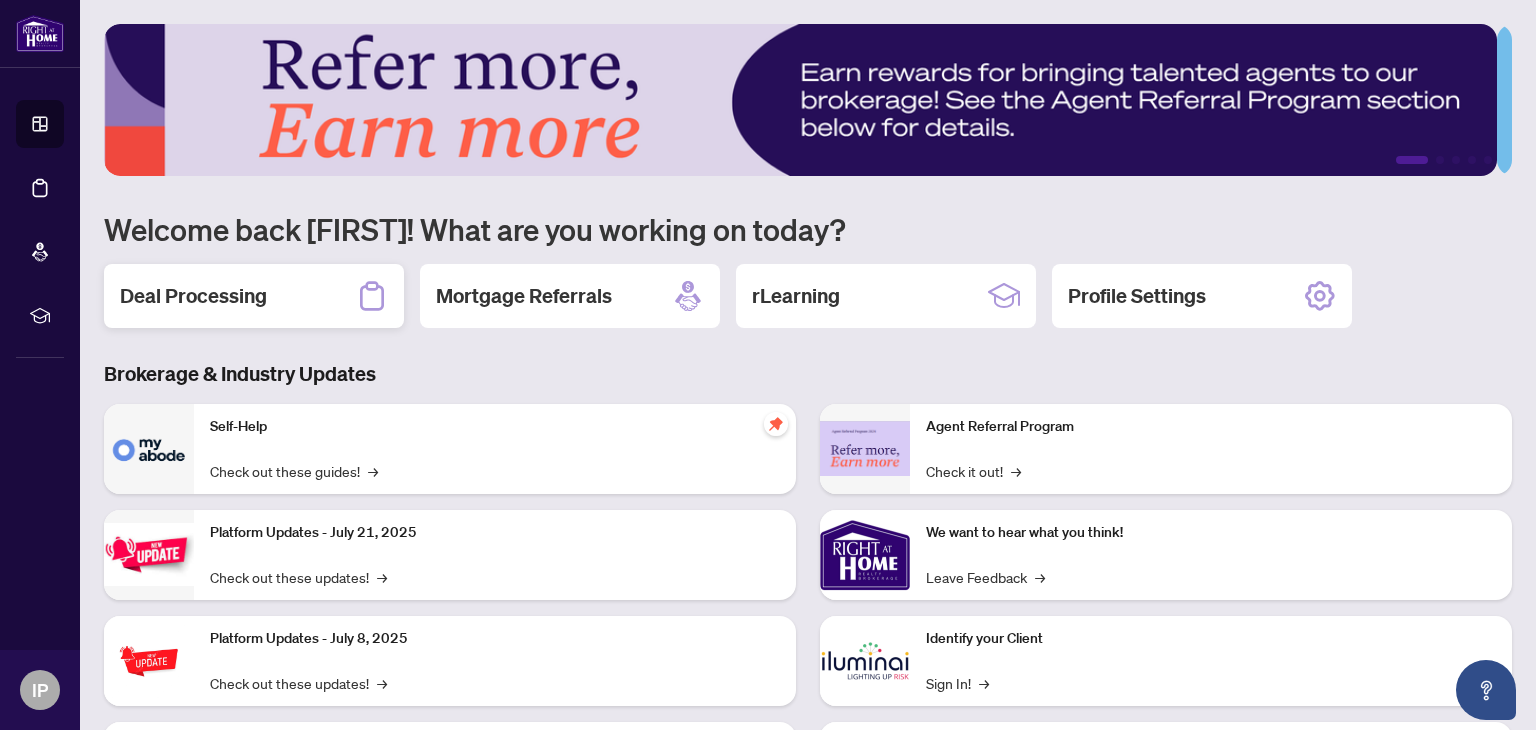 click on "Deal Processing" at bounding box center [193, 296] 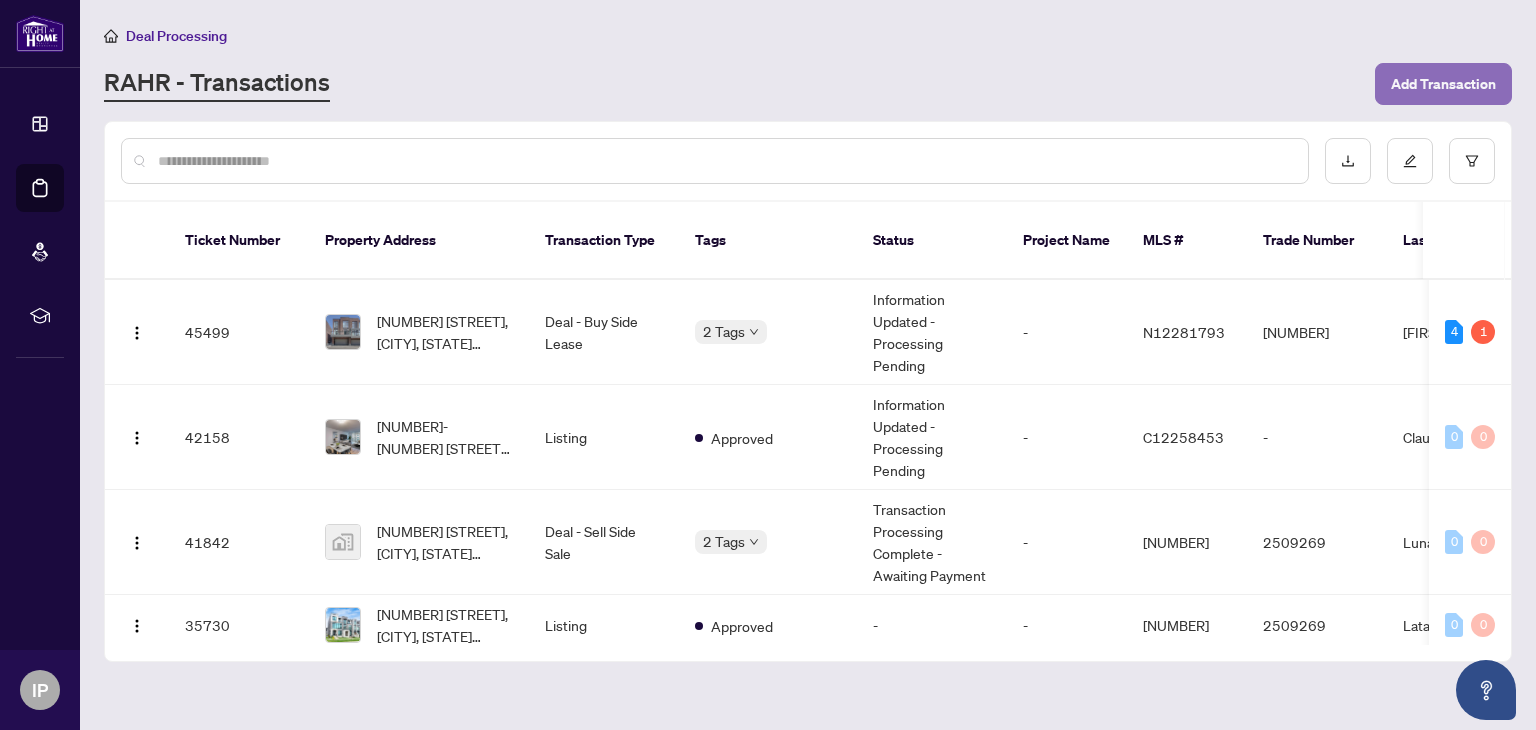 click on "Add Transaction" at bounding box center [1443, 84] 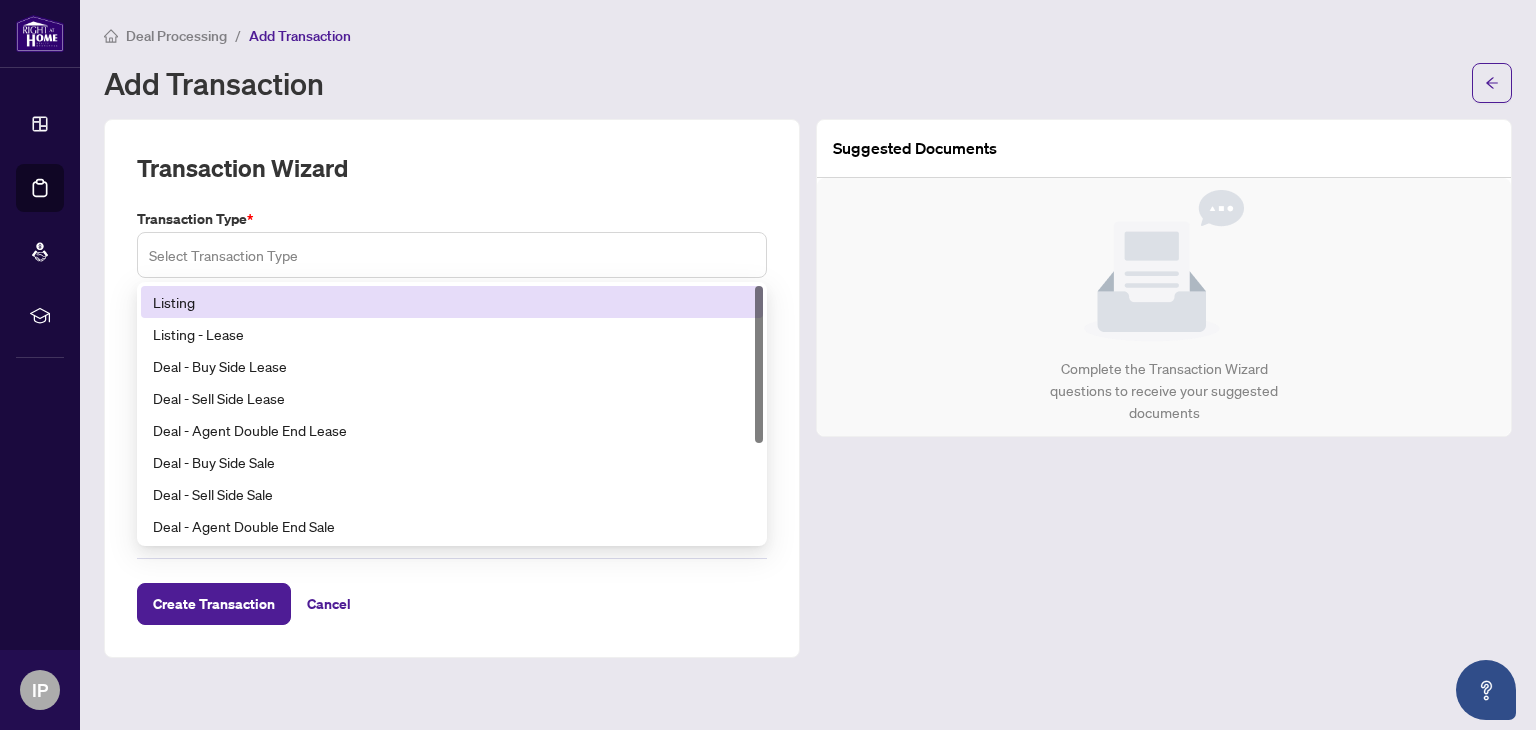 click on "Select Transaction Type" at bounding box center (452, 255) 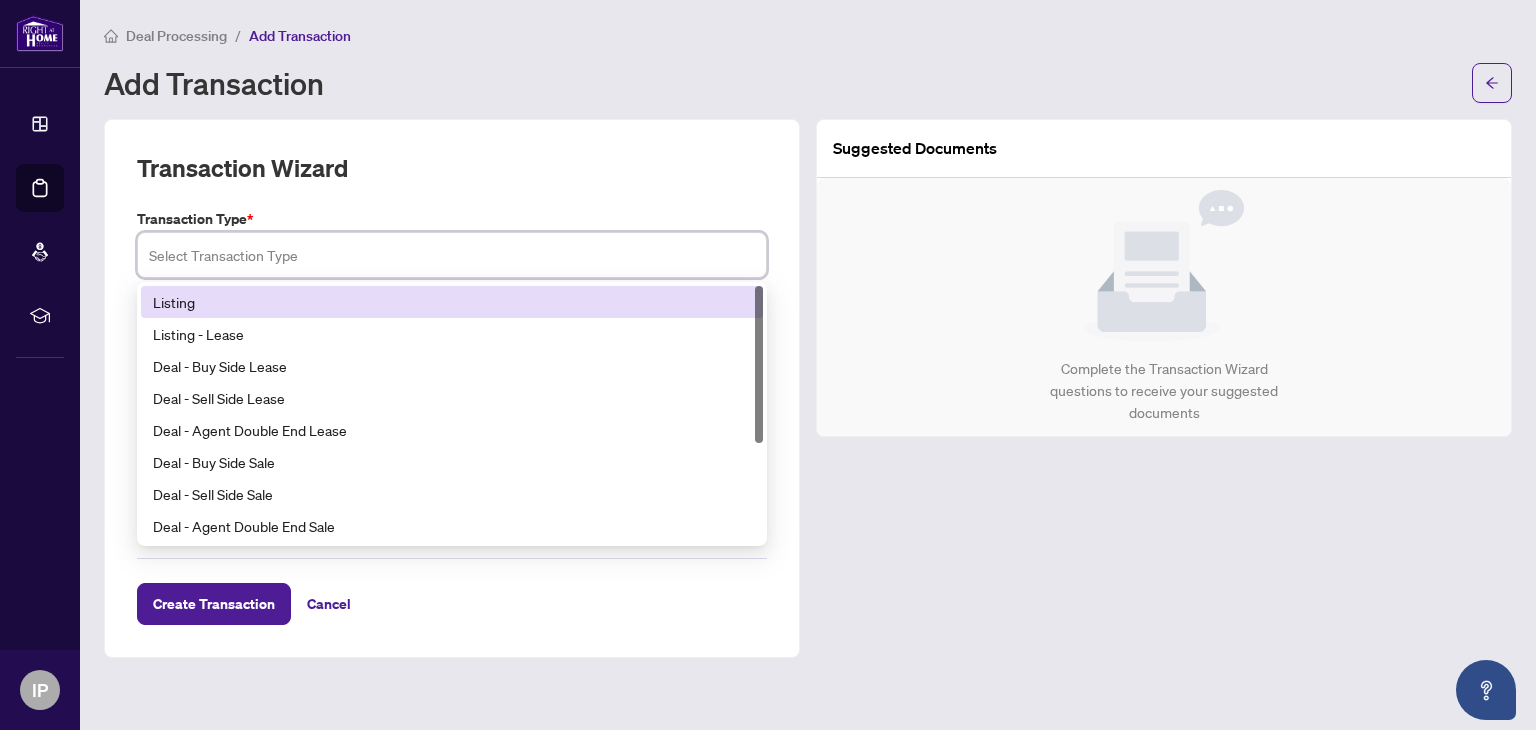 click on "Listing" at bounding box center [452, 302] 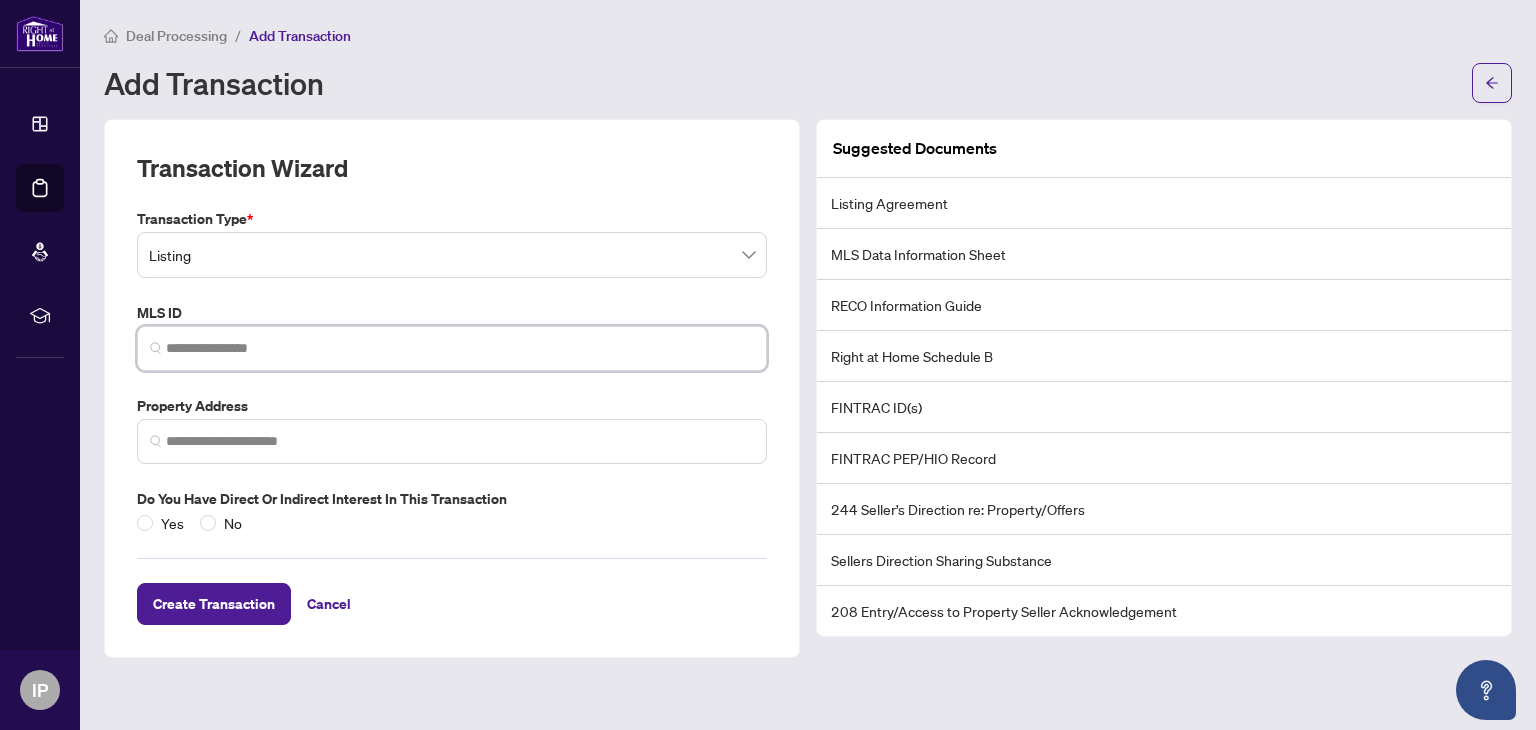 click at bounding box center [460, 348] 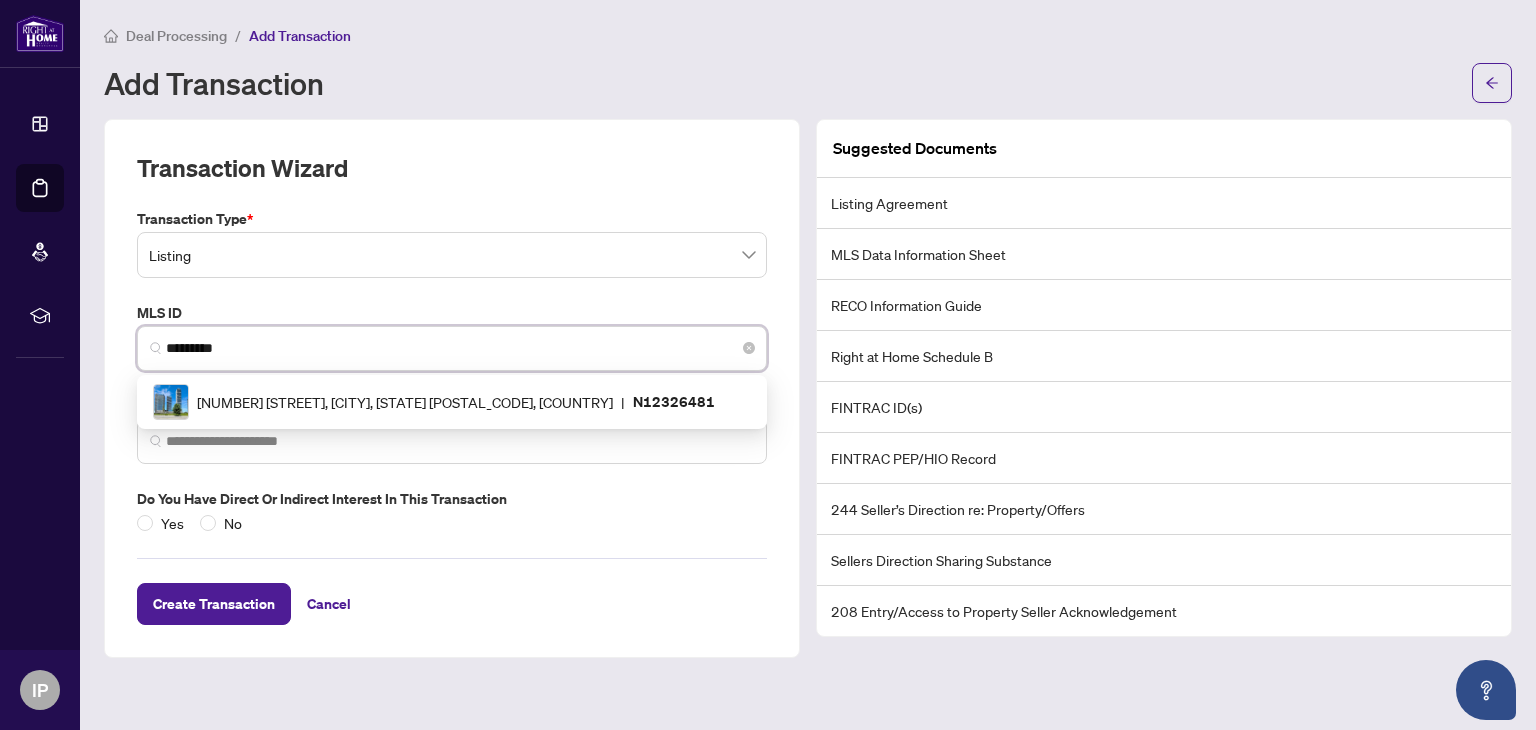 scroll, scrollTop: 0, scrollLeft: 0, axis: both 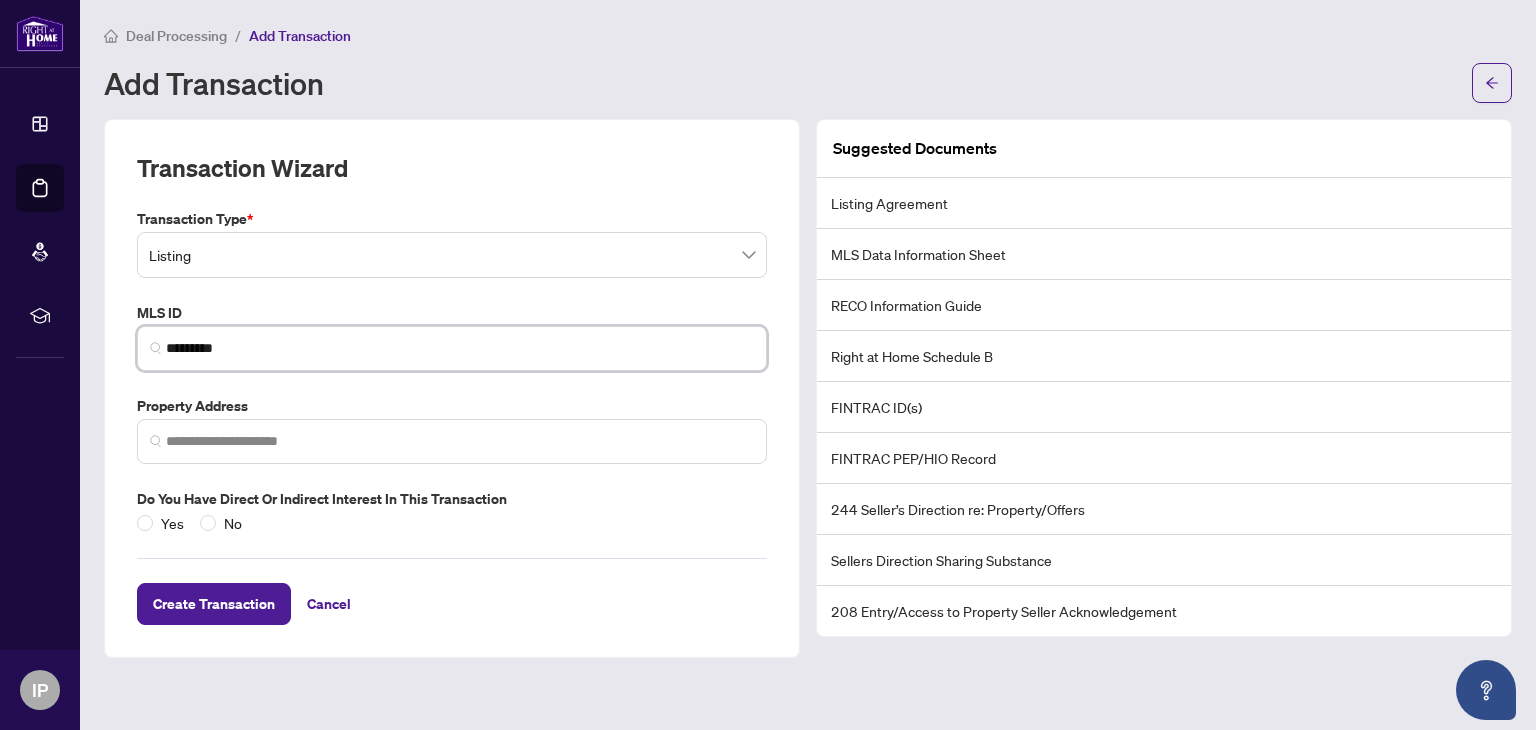 type on "*********" 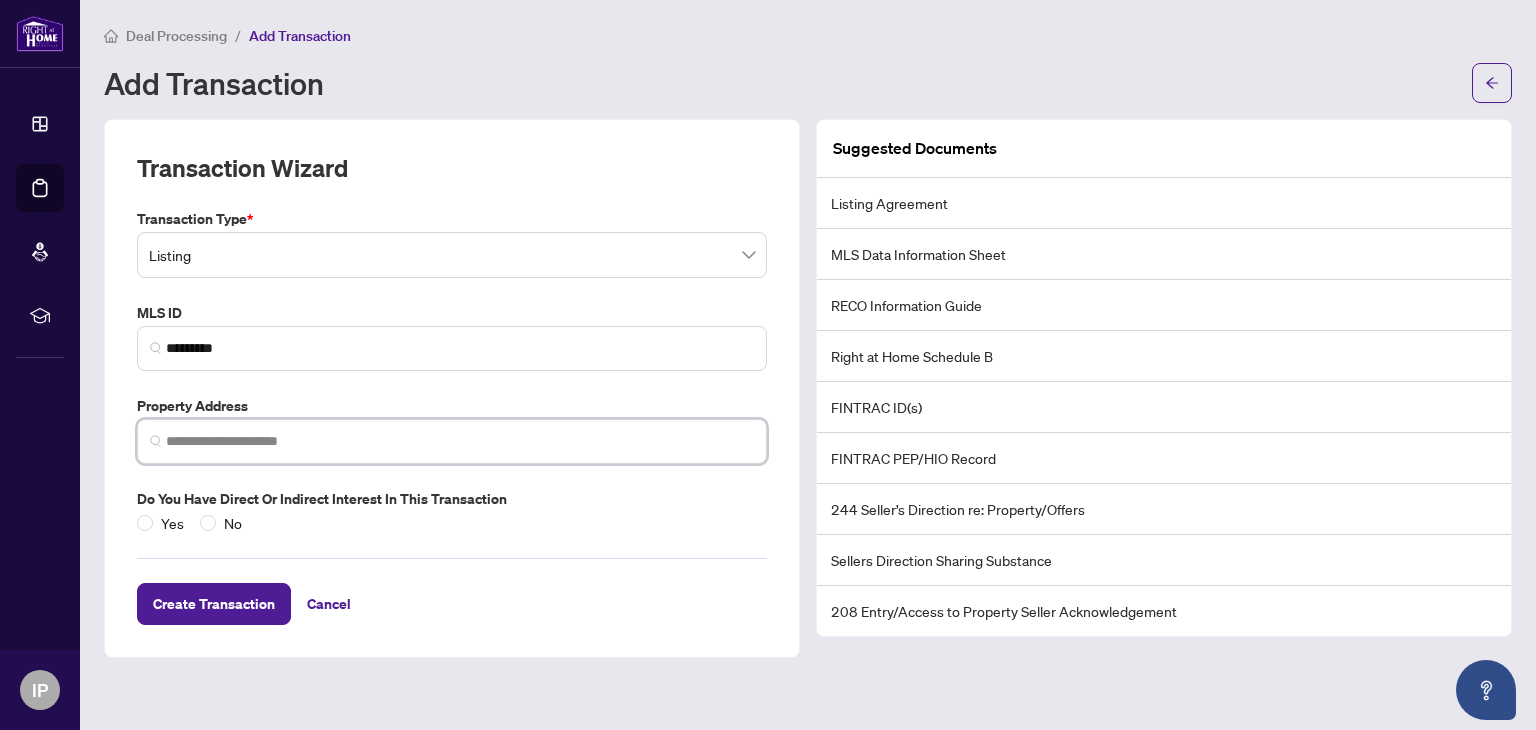 click at bounding box center [460, 441] 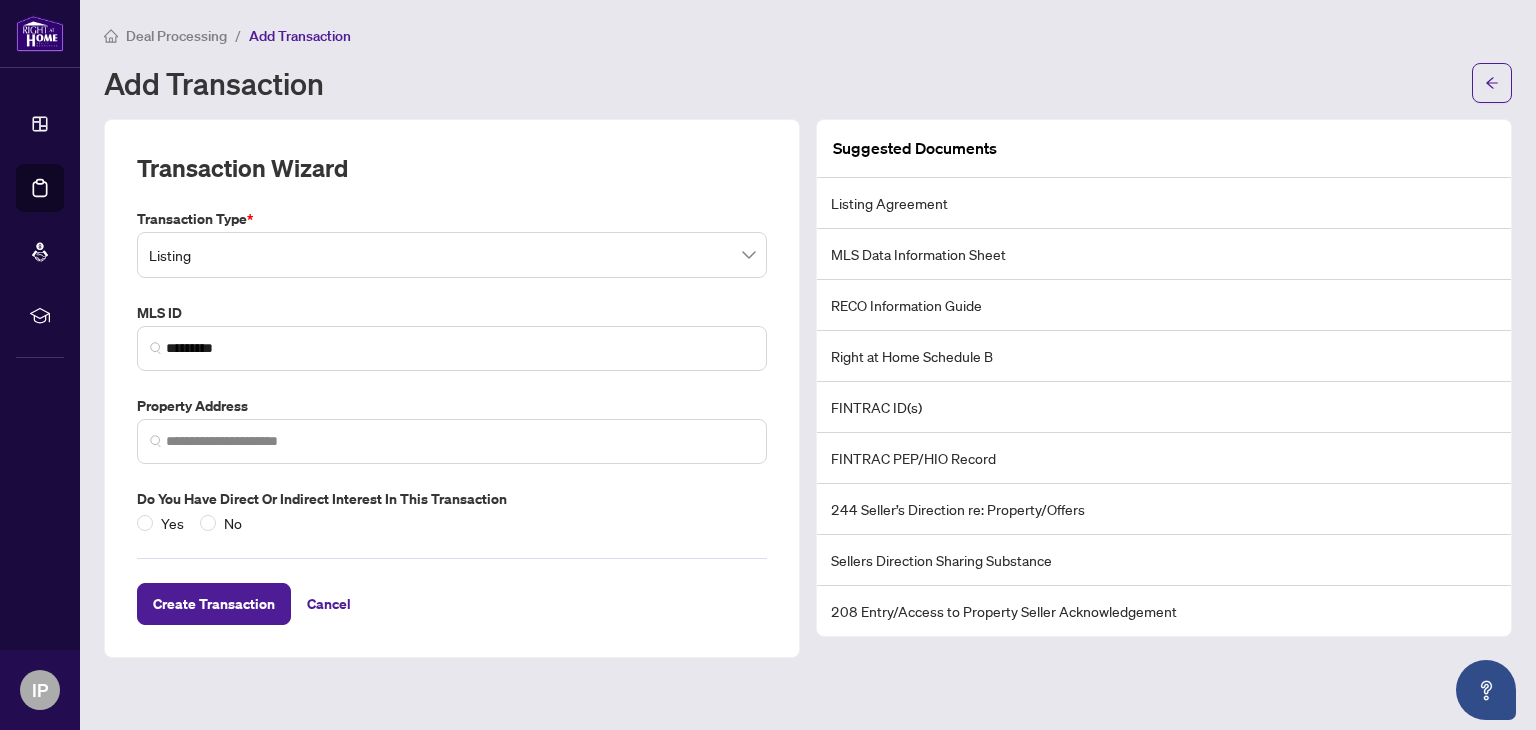 click on "Transaction Type * Listing 13 14 Listing Listing - Lease Deal - Buy Side Lease Deal - Sell Side Lease Deal - Agent Double End Lease Deal - Buy Side Sale Deal - Sell Side Sale Deal - Agent Double End Sale Deal - Sell Side Assignment Deal - Buy Side Assignment MLS ID ********* [NUMBER] [NUMBER] [STREET], [CITY], [STATE] [POSTAL_CODE], [COUNTRY] | [NUMBER] Property Address Do you have direct or indirect interest in this transaction Yes No" at bounding box center (452, 371) 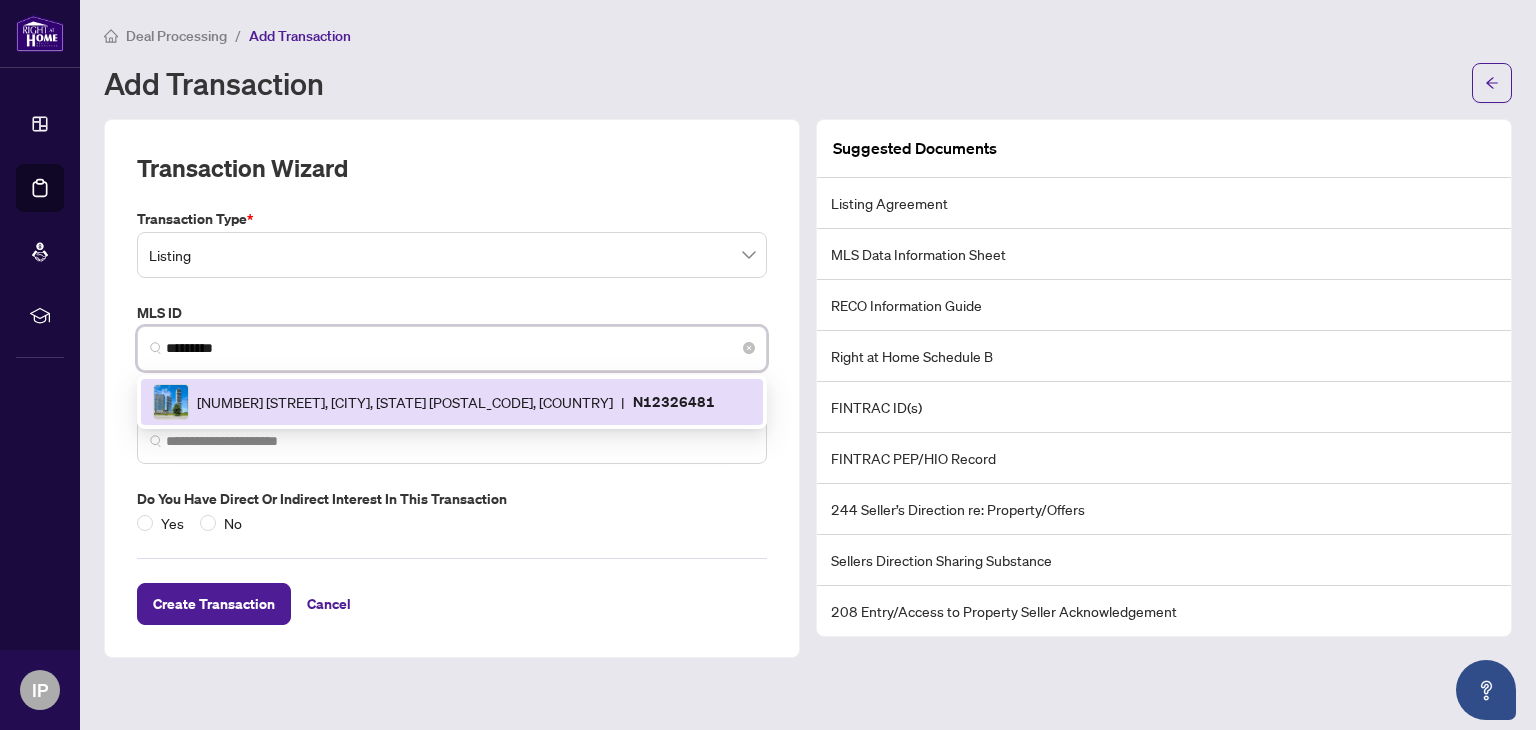 click on "*********" at bounding box center [460, 348] 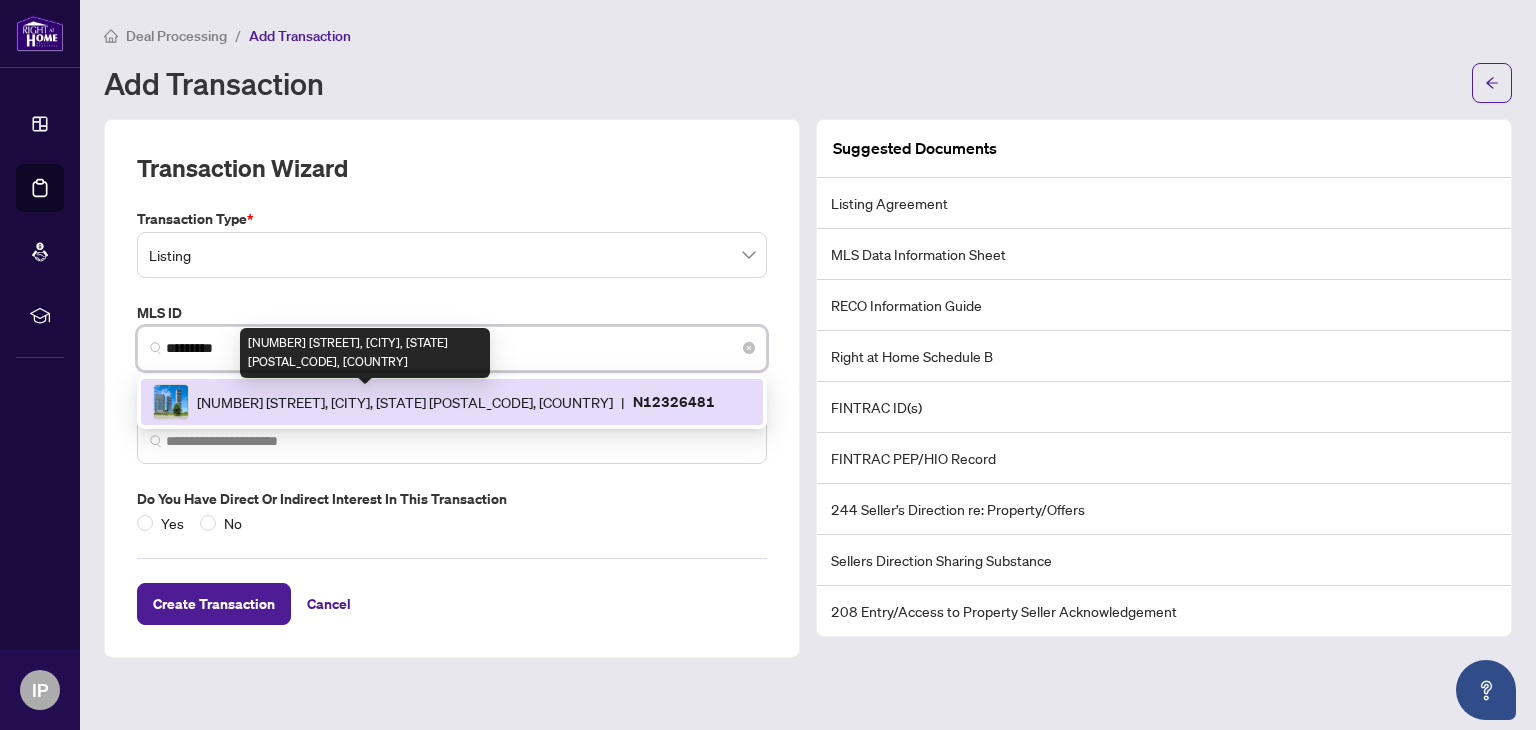 click on "[NUMBER] [STREET], [CITY], [STATE] [POSTAL_CODE], [COUNTRY]" at bounding box center (405, 402) 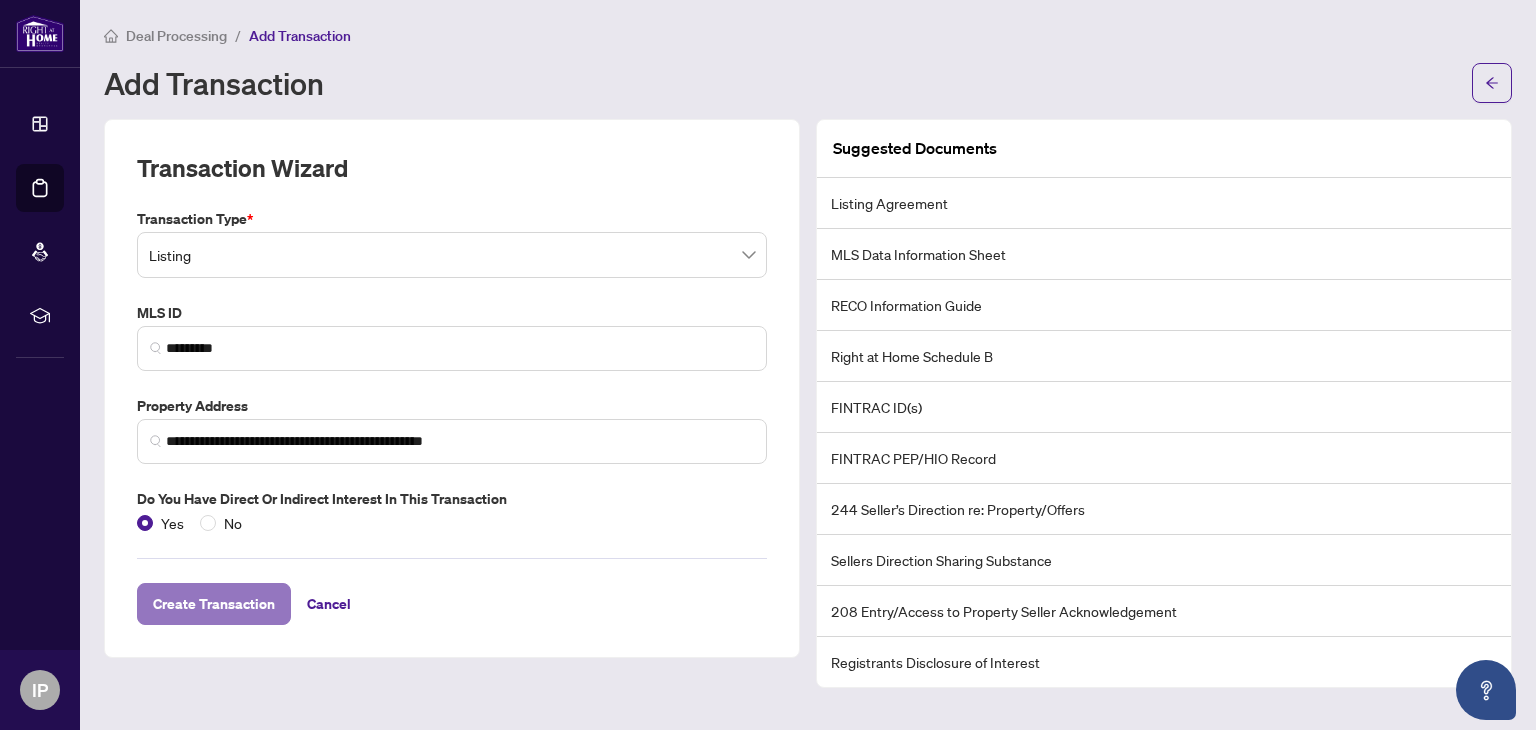 click on "Create Transaction" at bounding box center (214, 604) 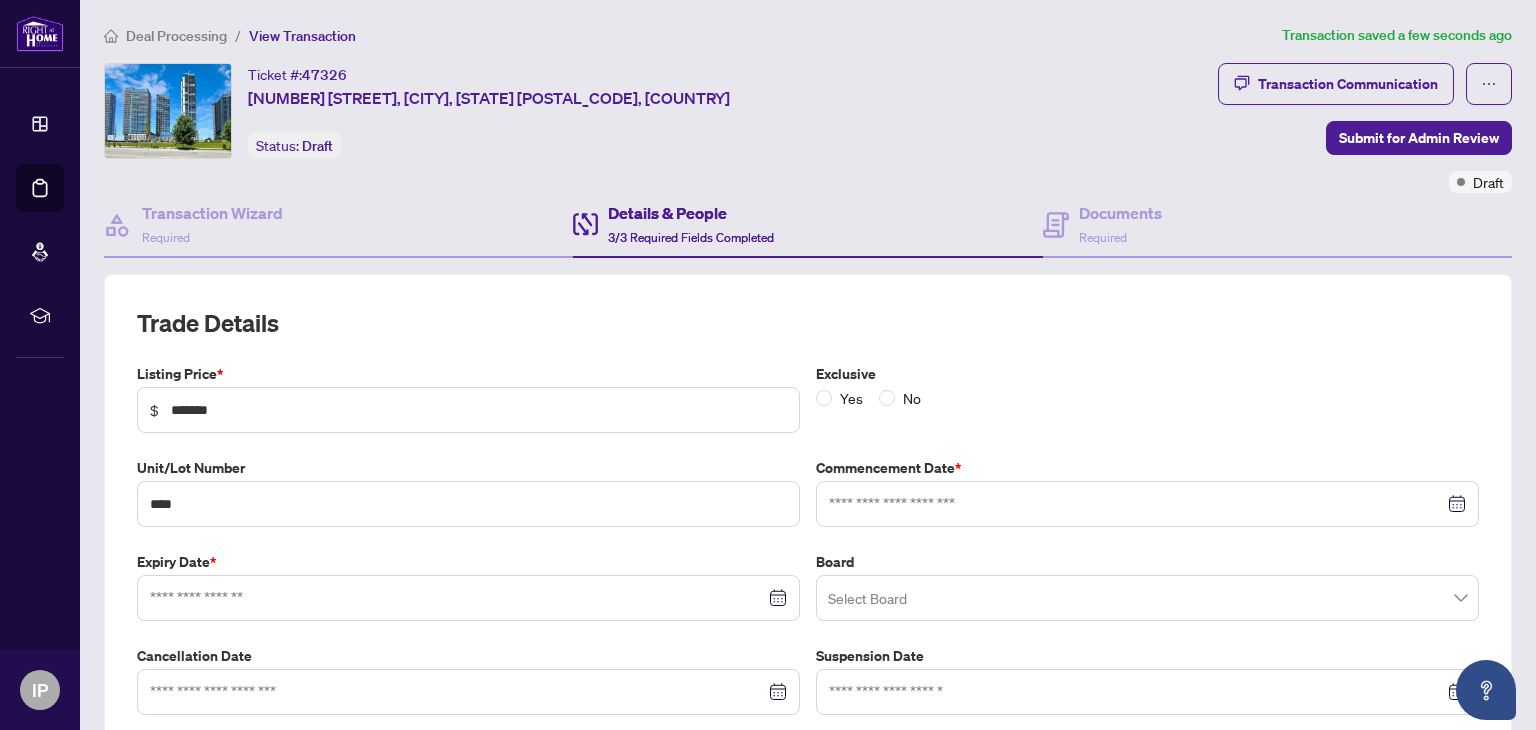 type on "**********" 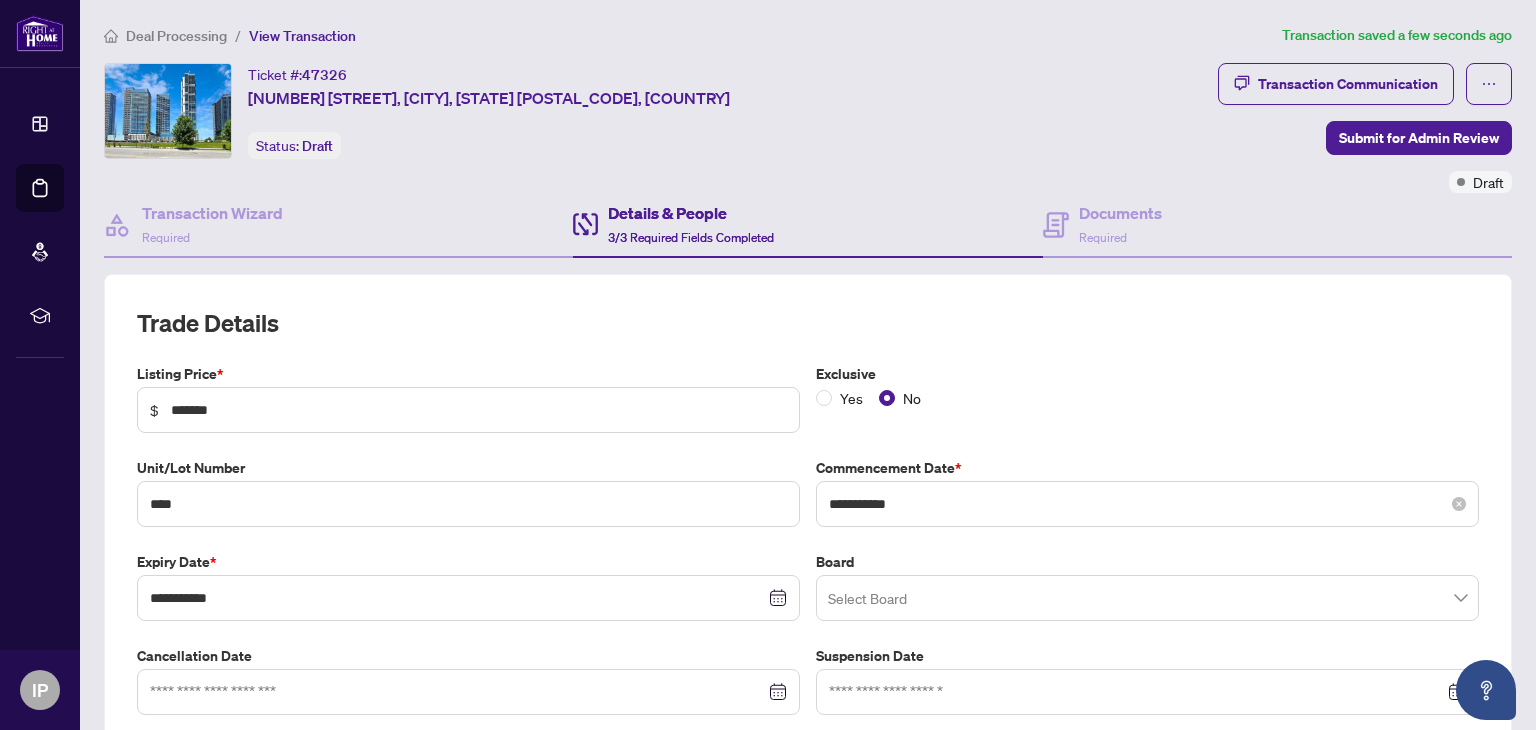 scroll, scrollTop: 100, scrollLeft: 0, axis: vertical 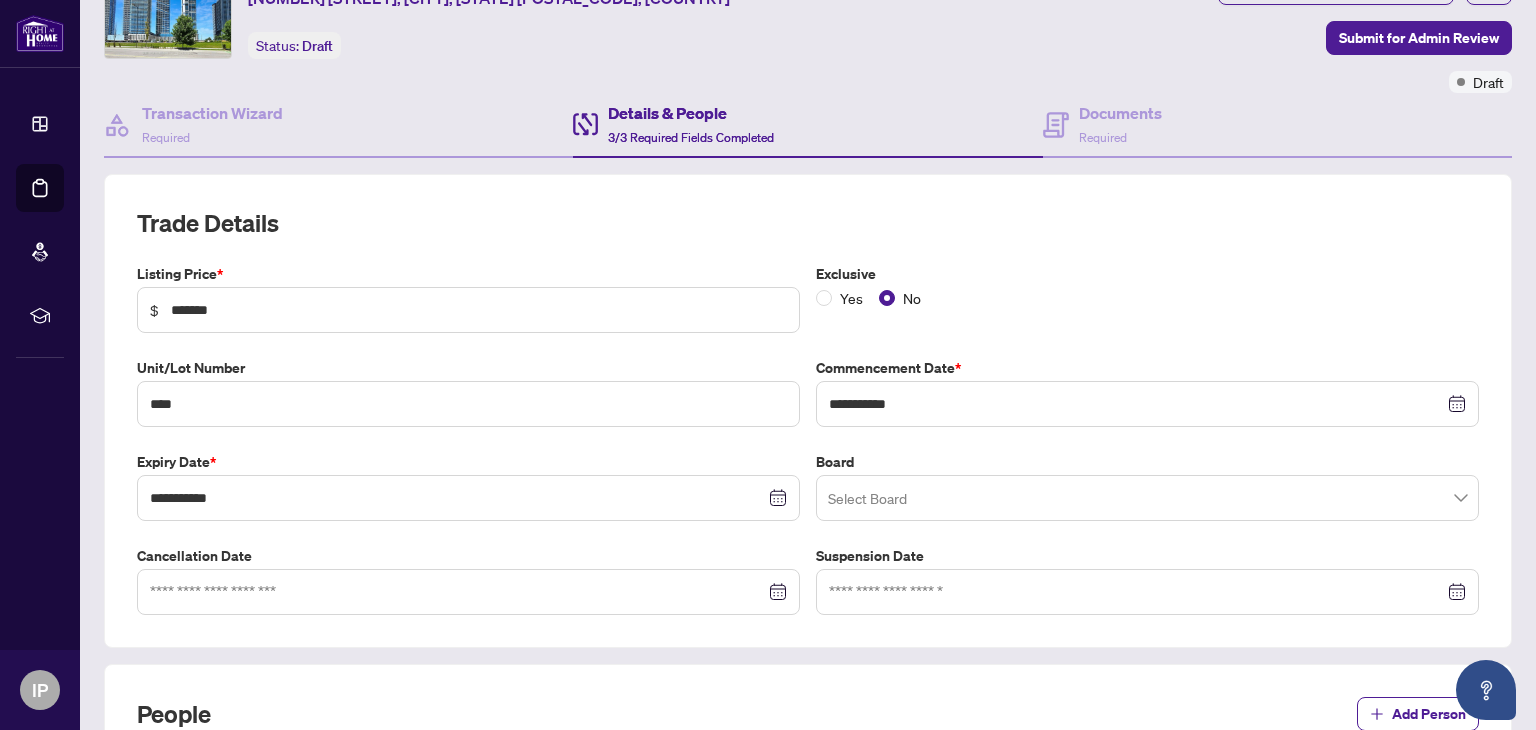click at bounding box center (1147, 498) 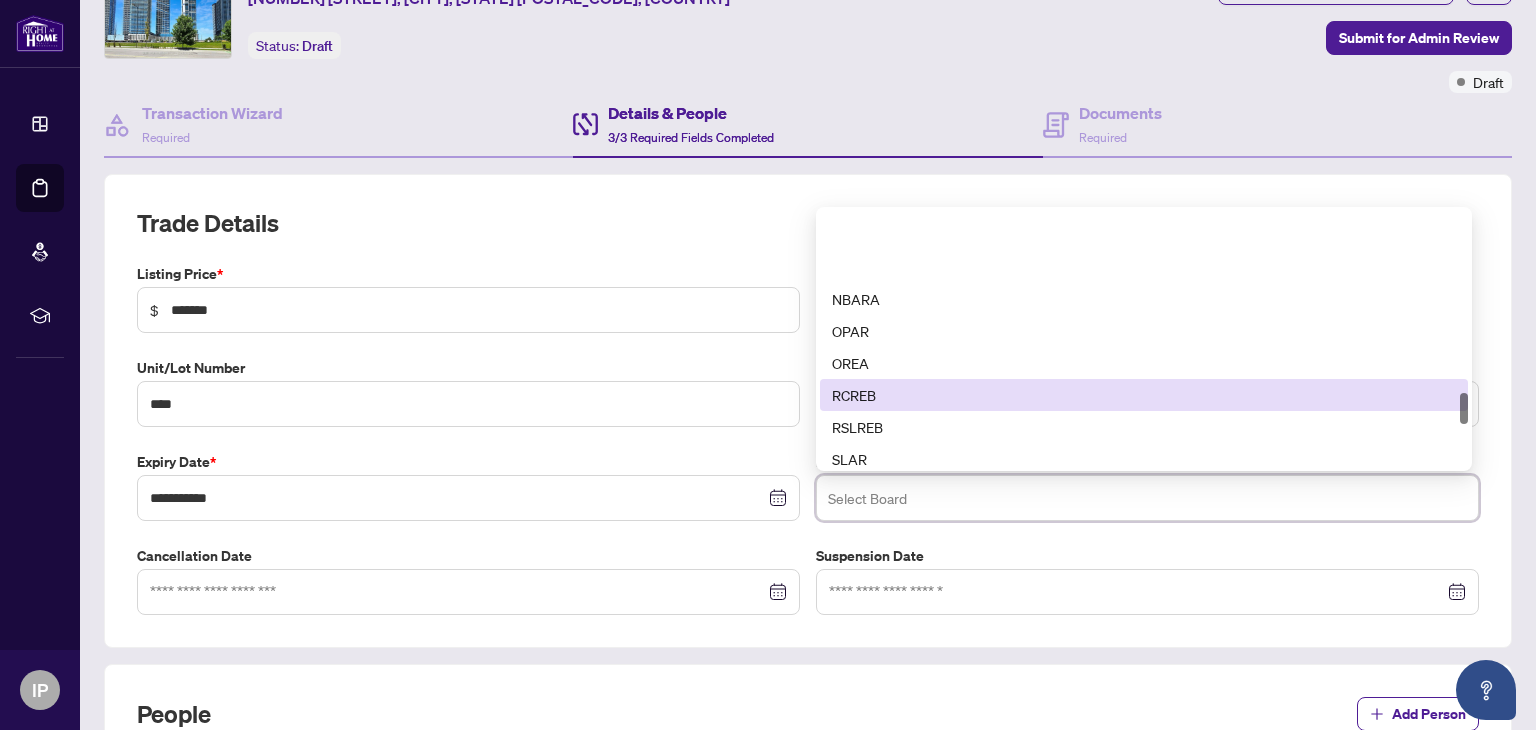scroll, scrollTop: 1700, scrollLeft: 0, axis: vertical 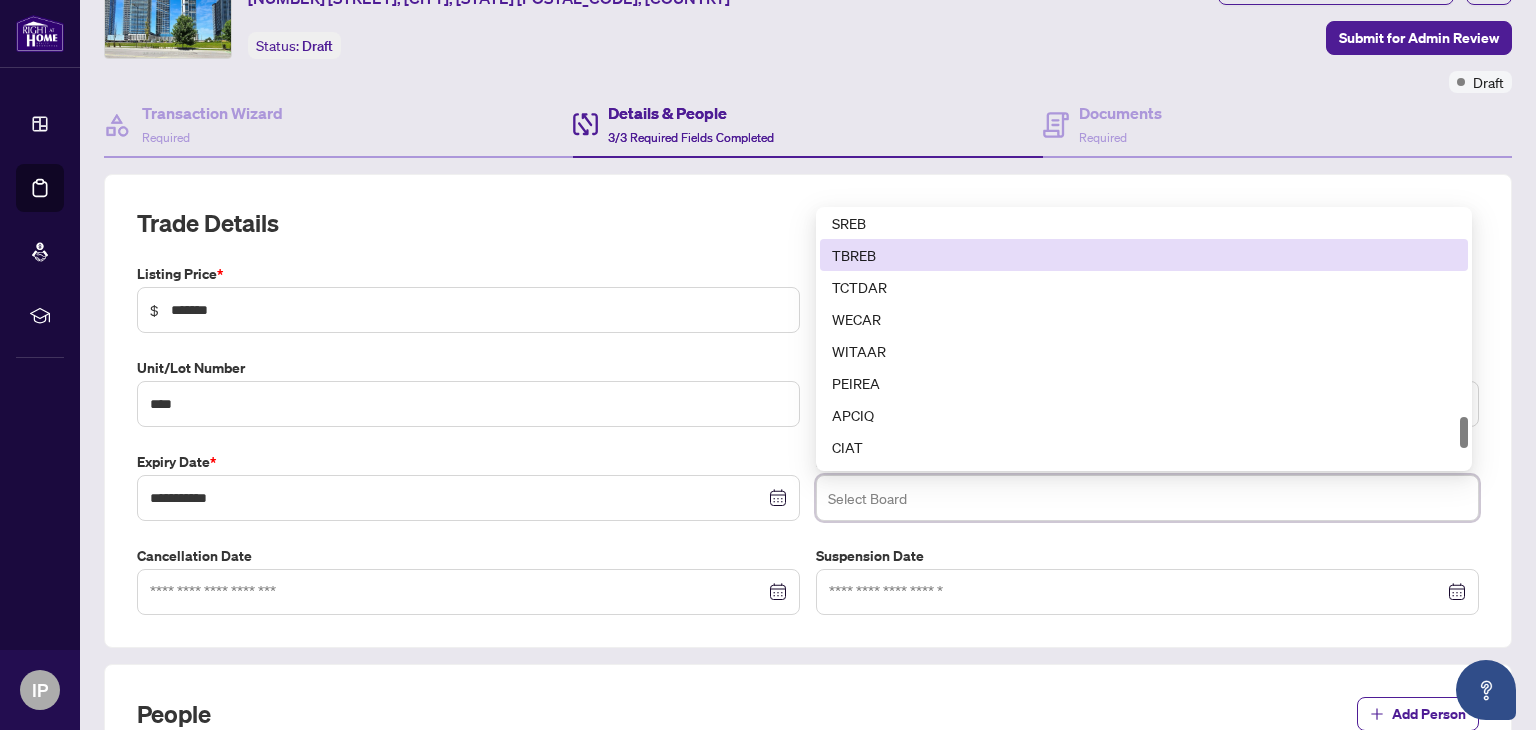 click on "TBREB" at bounding box center (1144, 255) 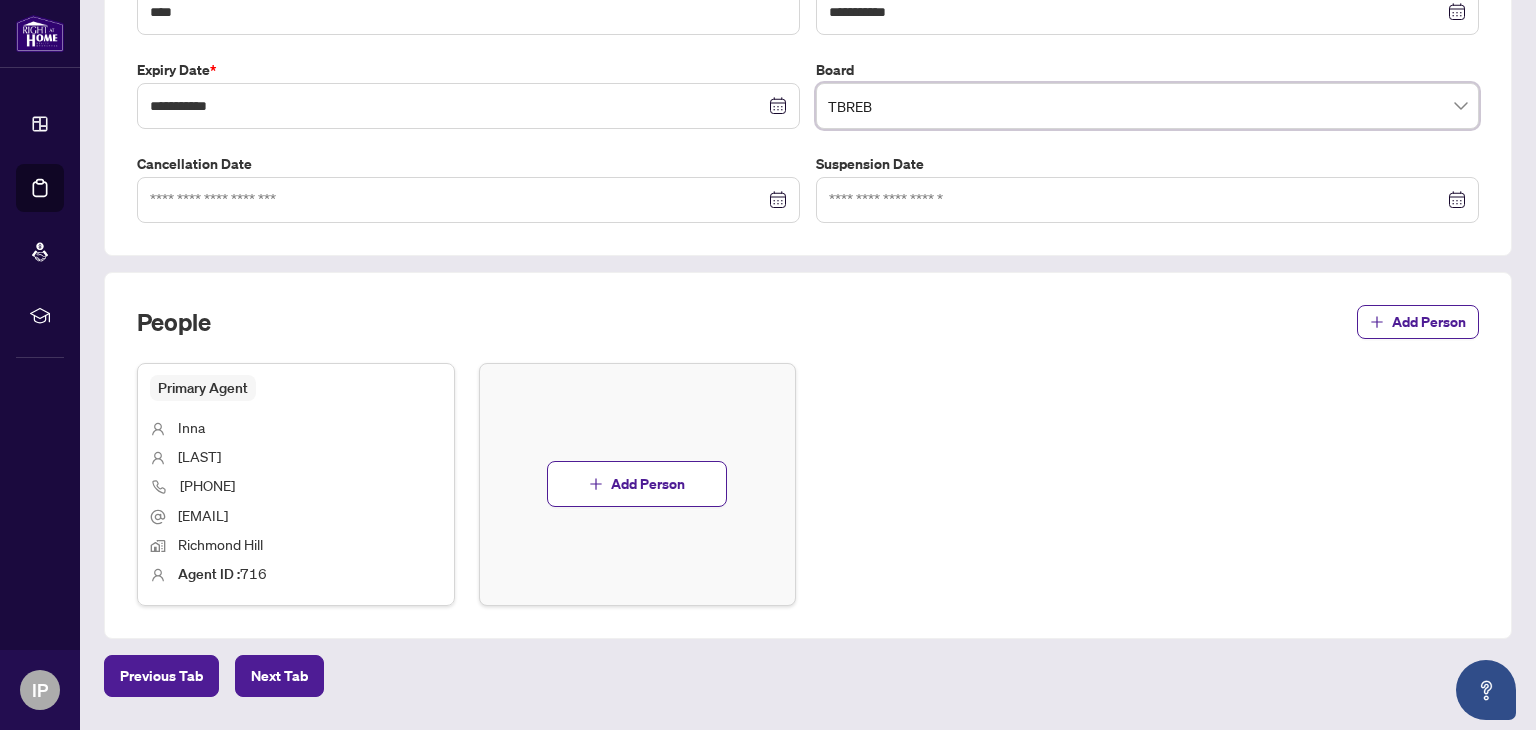 scroll, scrollTop: 500, scrollLeft: 0, axis: vertical 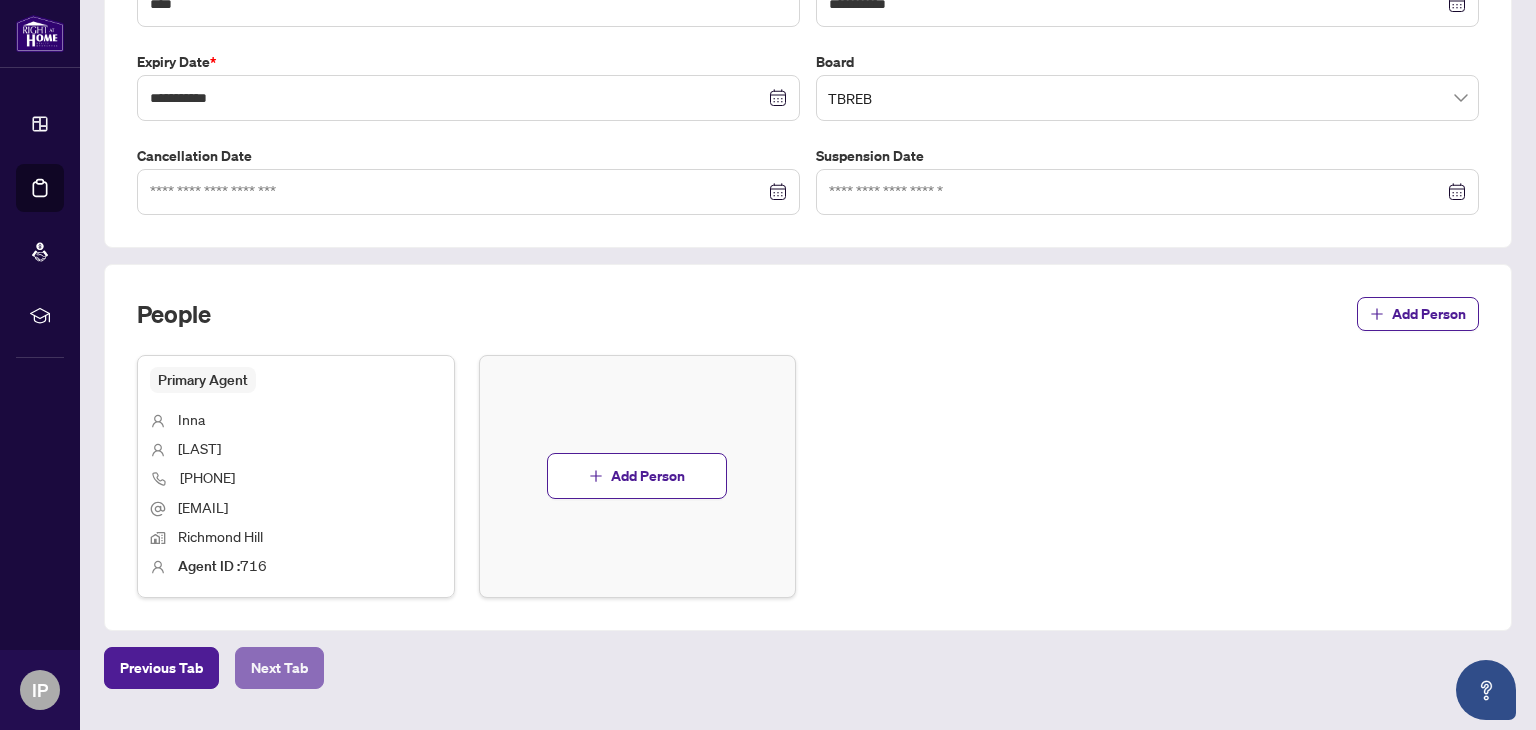 click on "Next Tab" at bounding box center (279, 668) 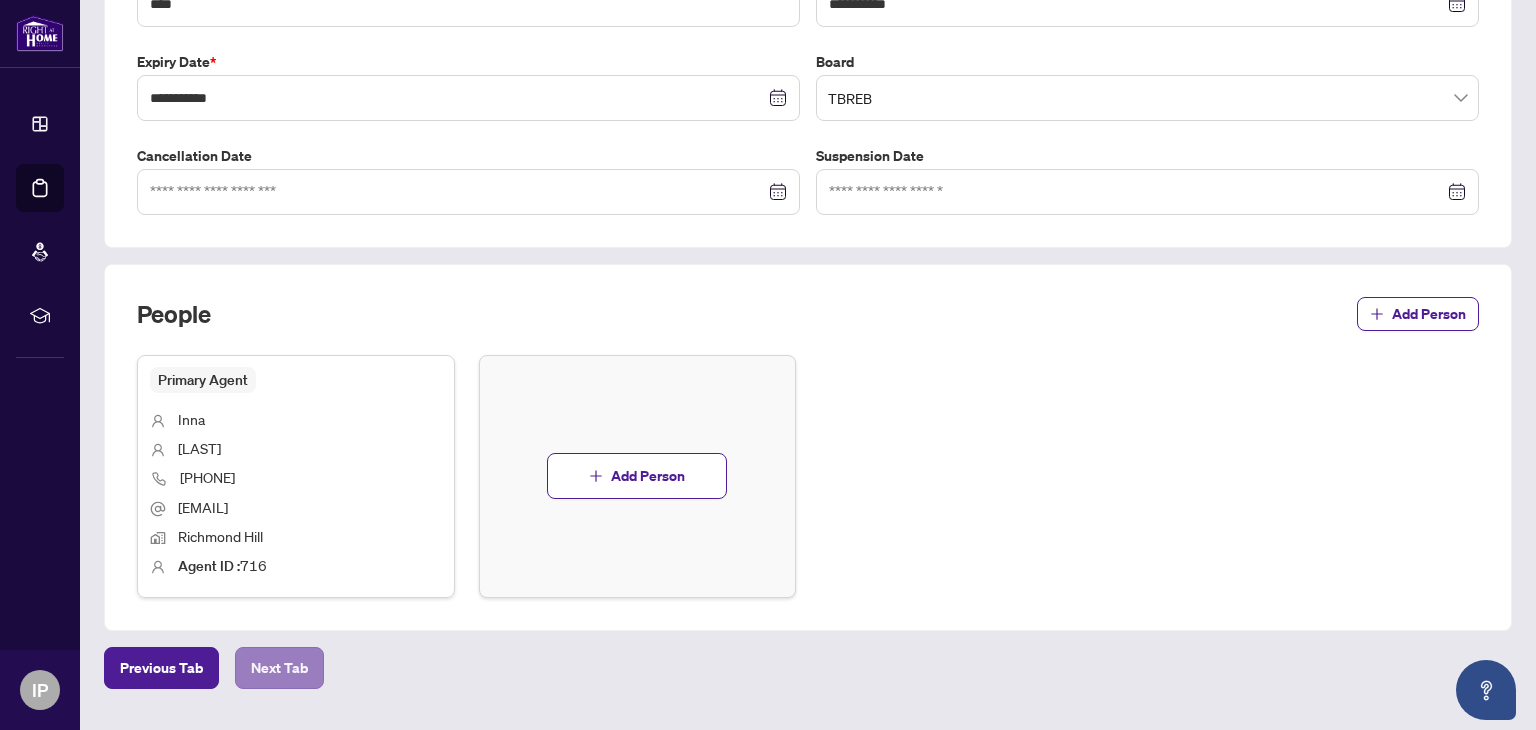 scroll, scrollTop: 0, scrollLeft: 0, axis: both 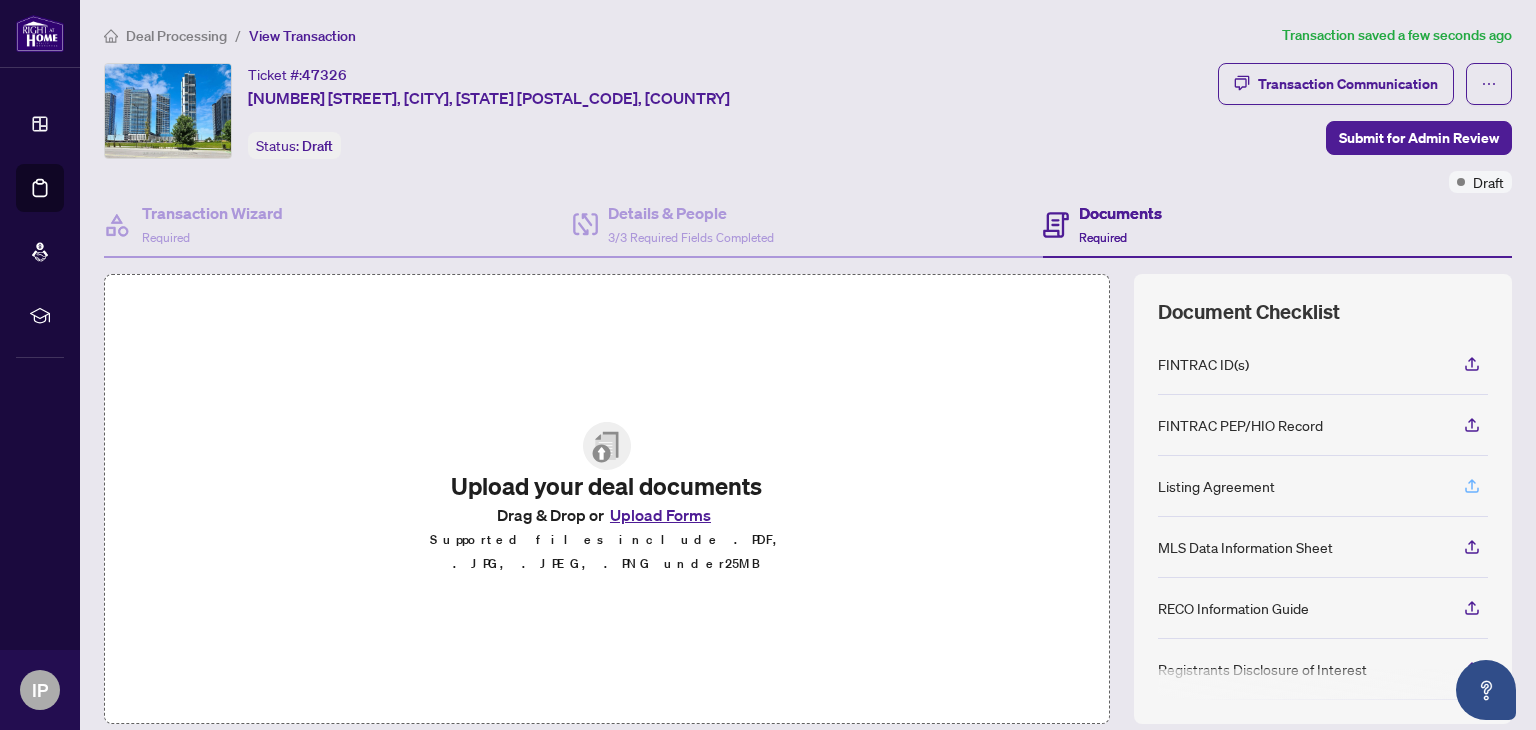 click 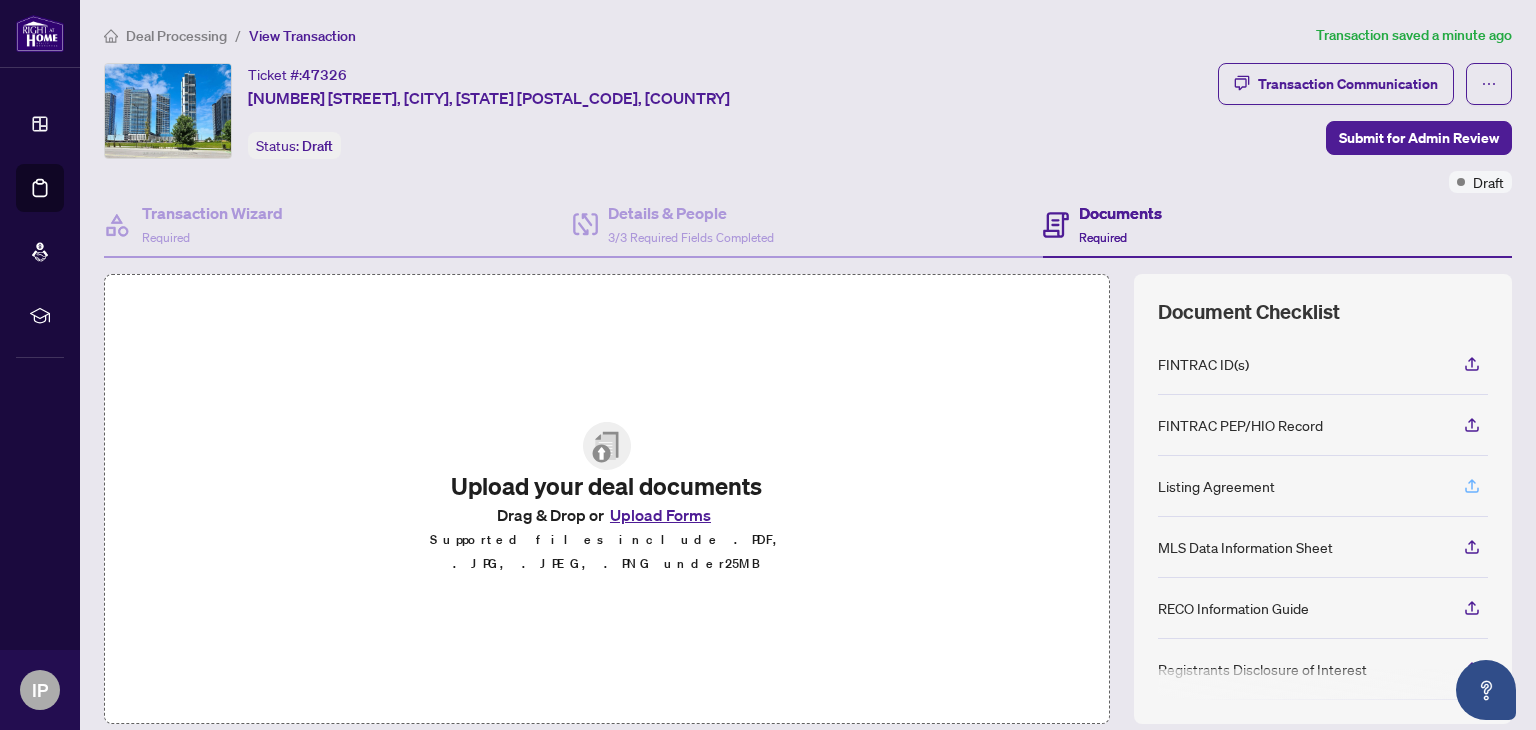 click 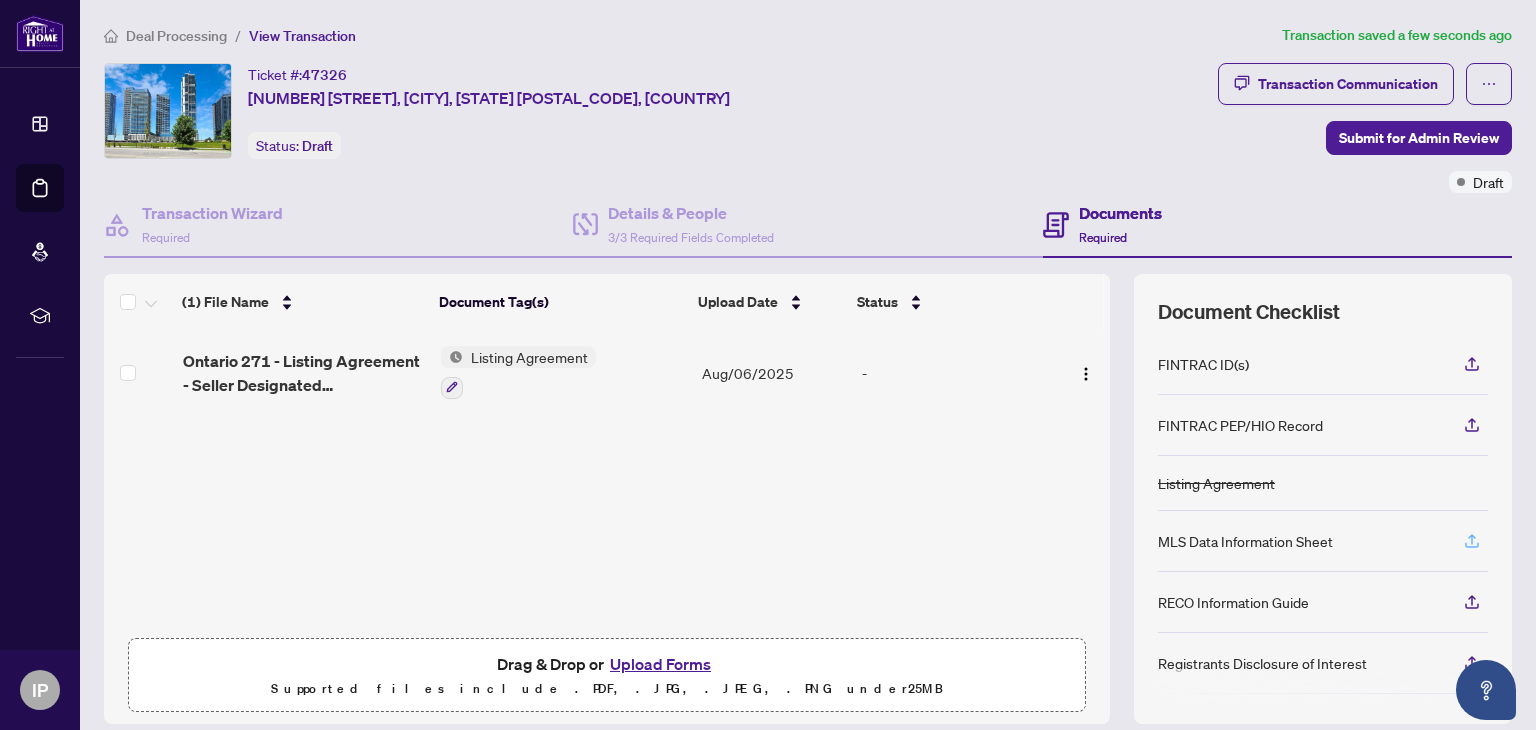 click 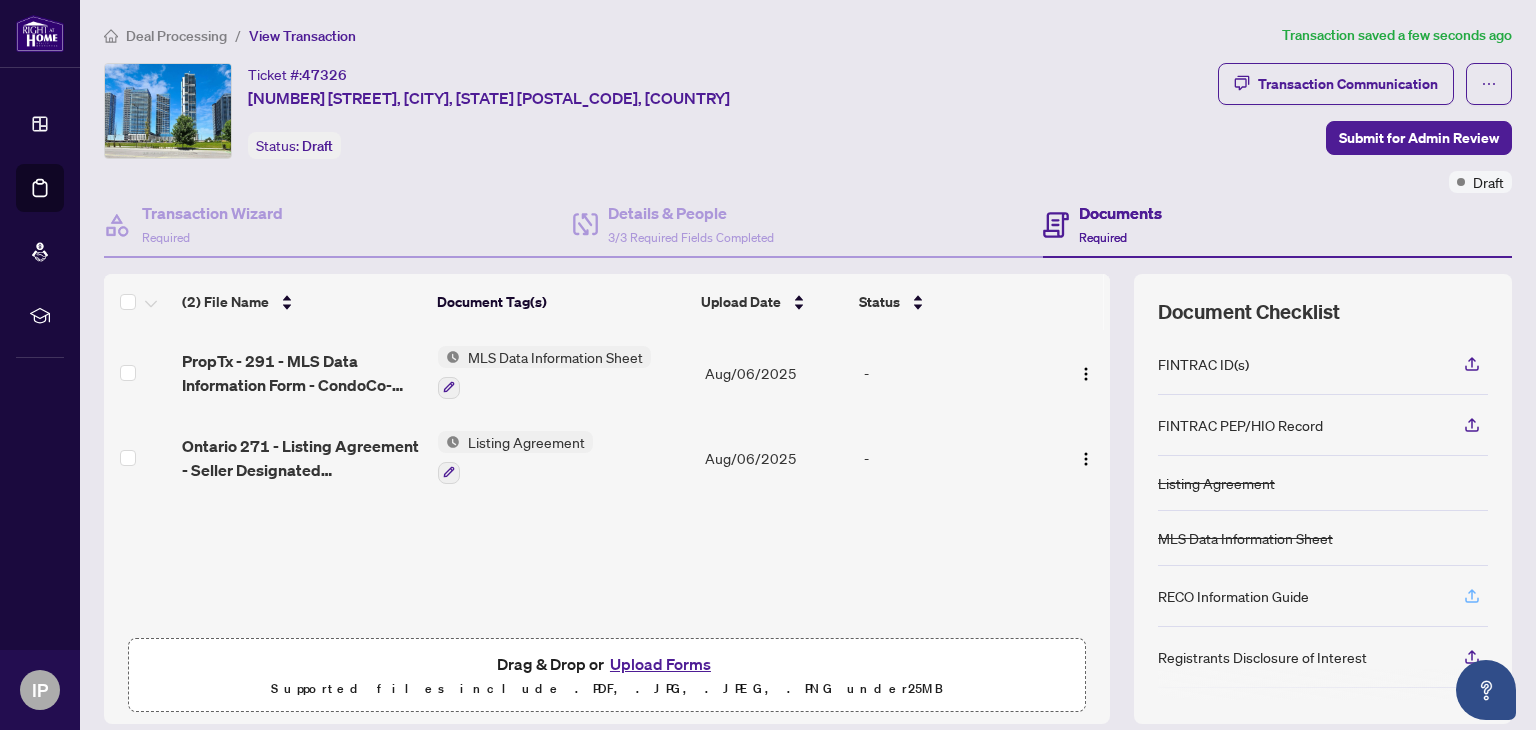 click 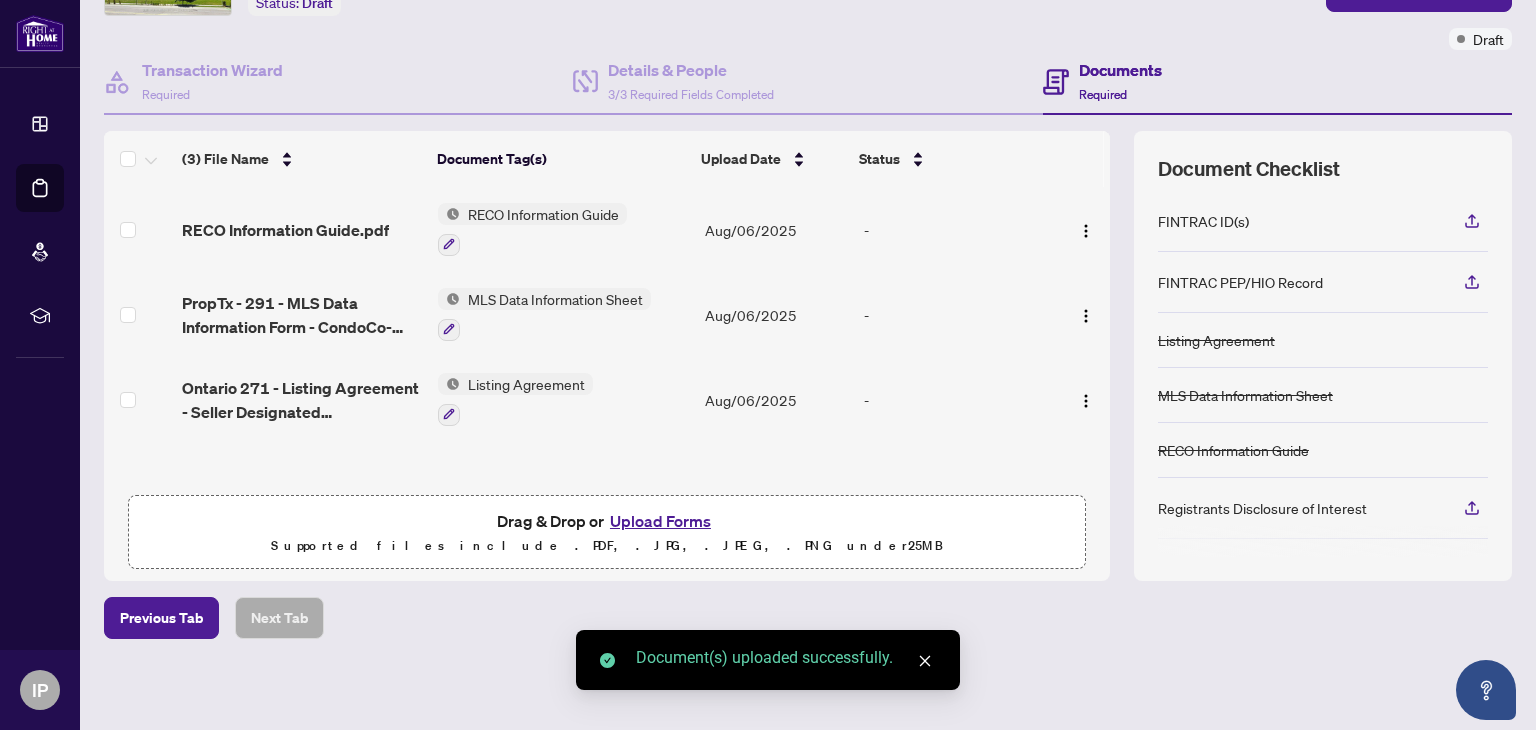 scroll, scrollTop: 144, scrollLeft: 0, axis: vertical 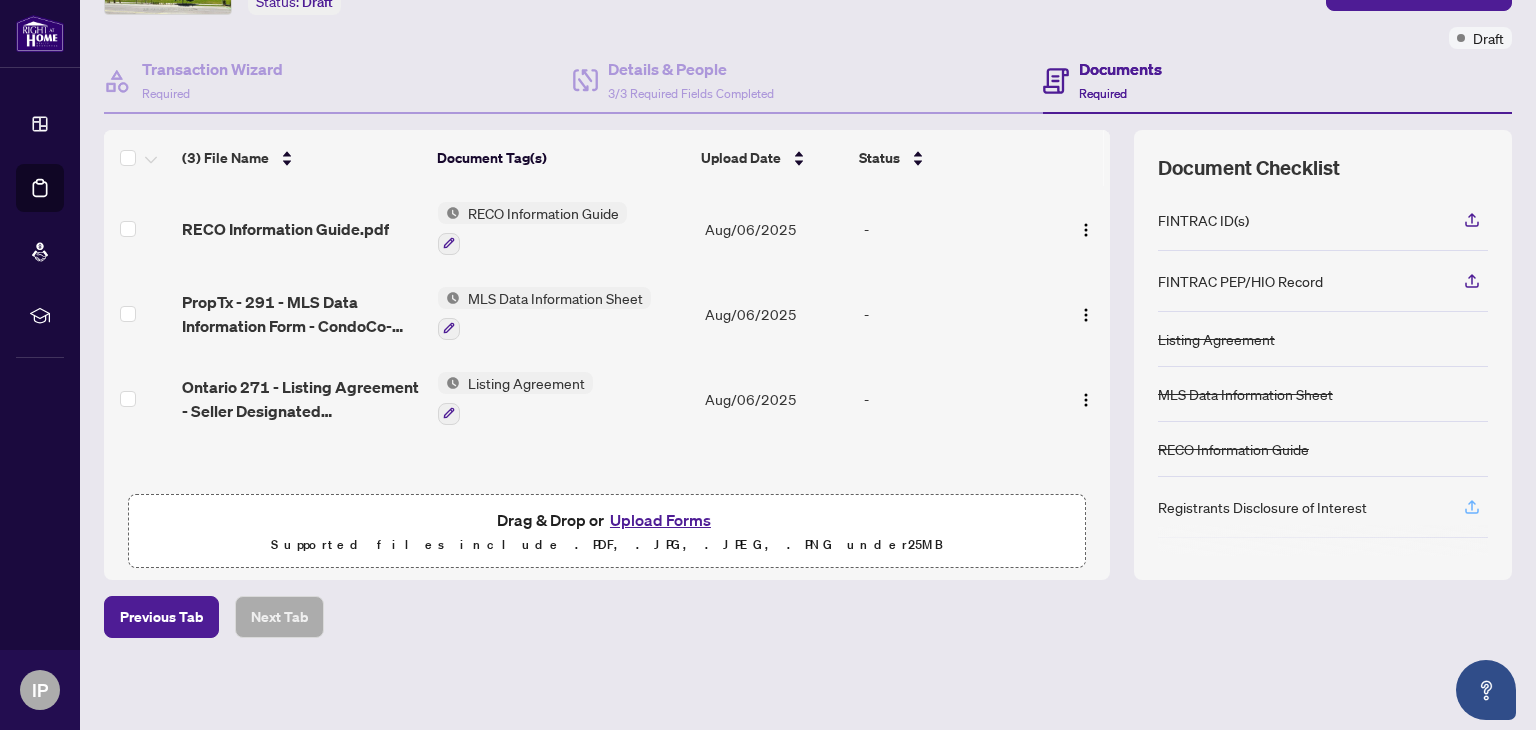 click 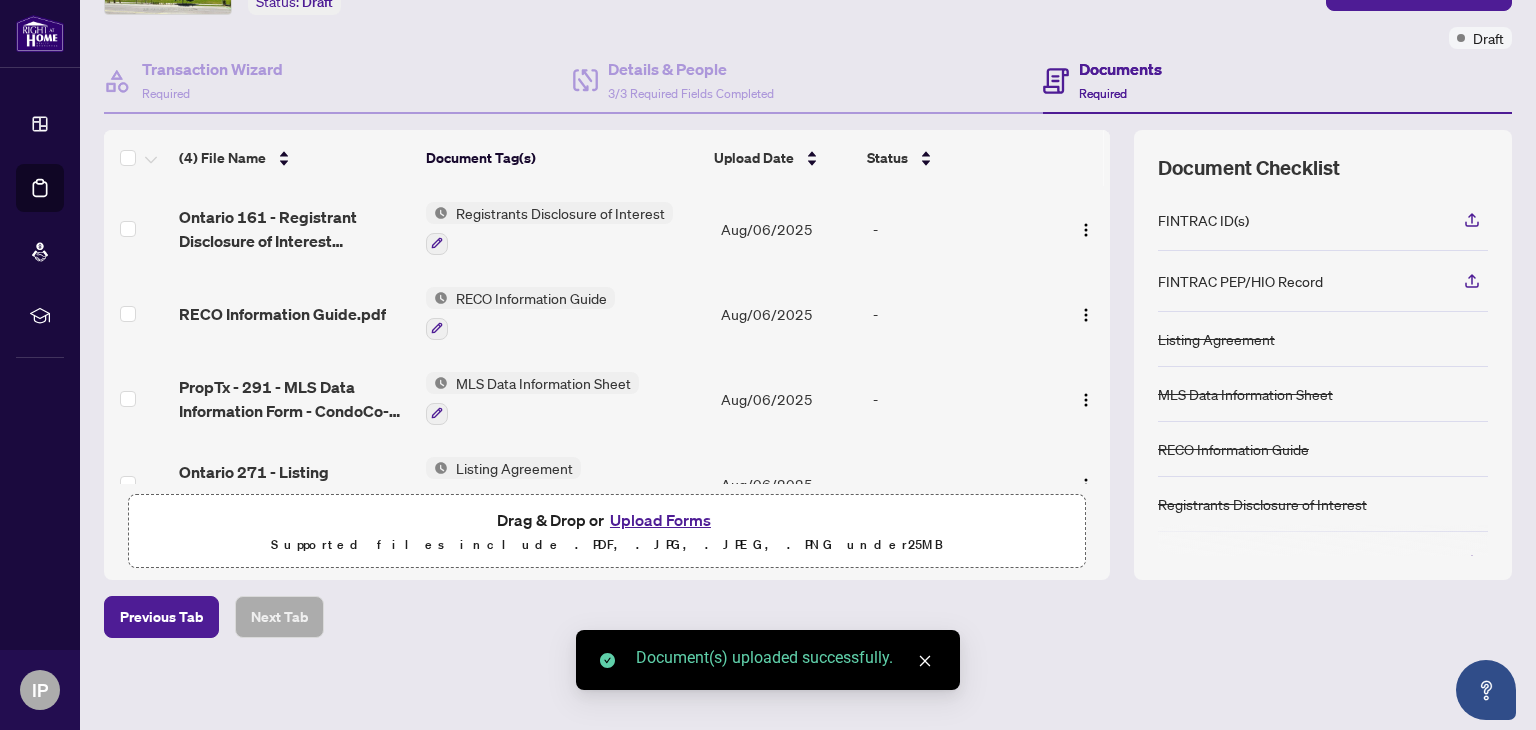 scroll, scrollTop: 44, scrollLeft: 0, axis: vertical 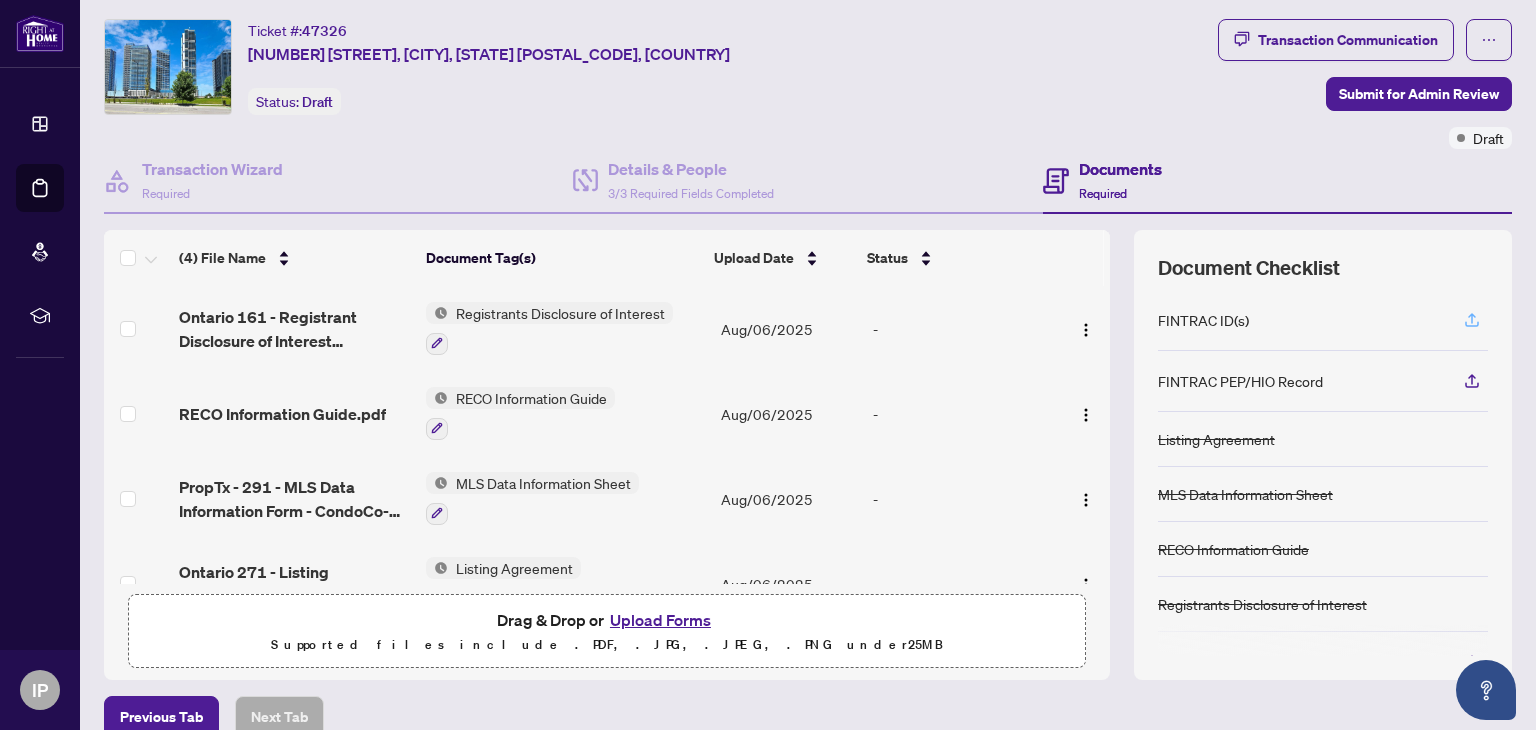 click 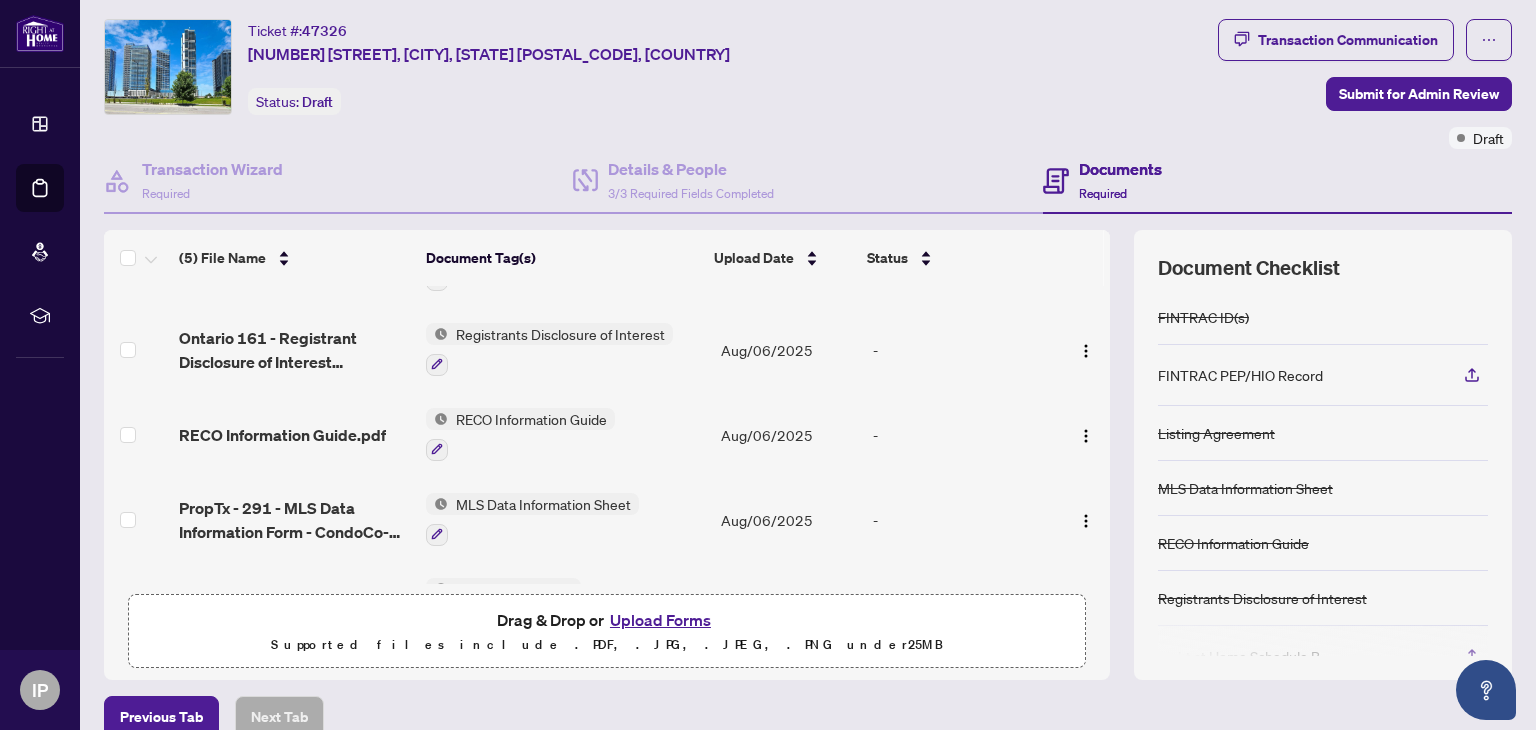 scroll, scrollTop: 0, scrollLeft: 0, axis: both 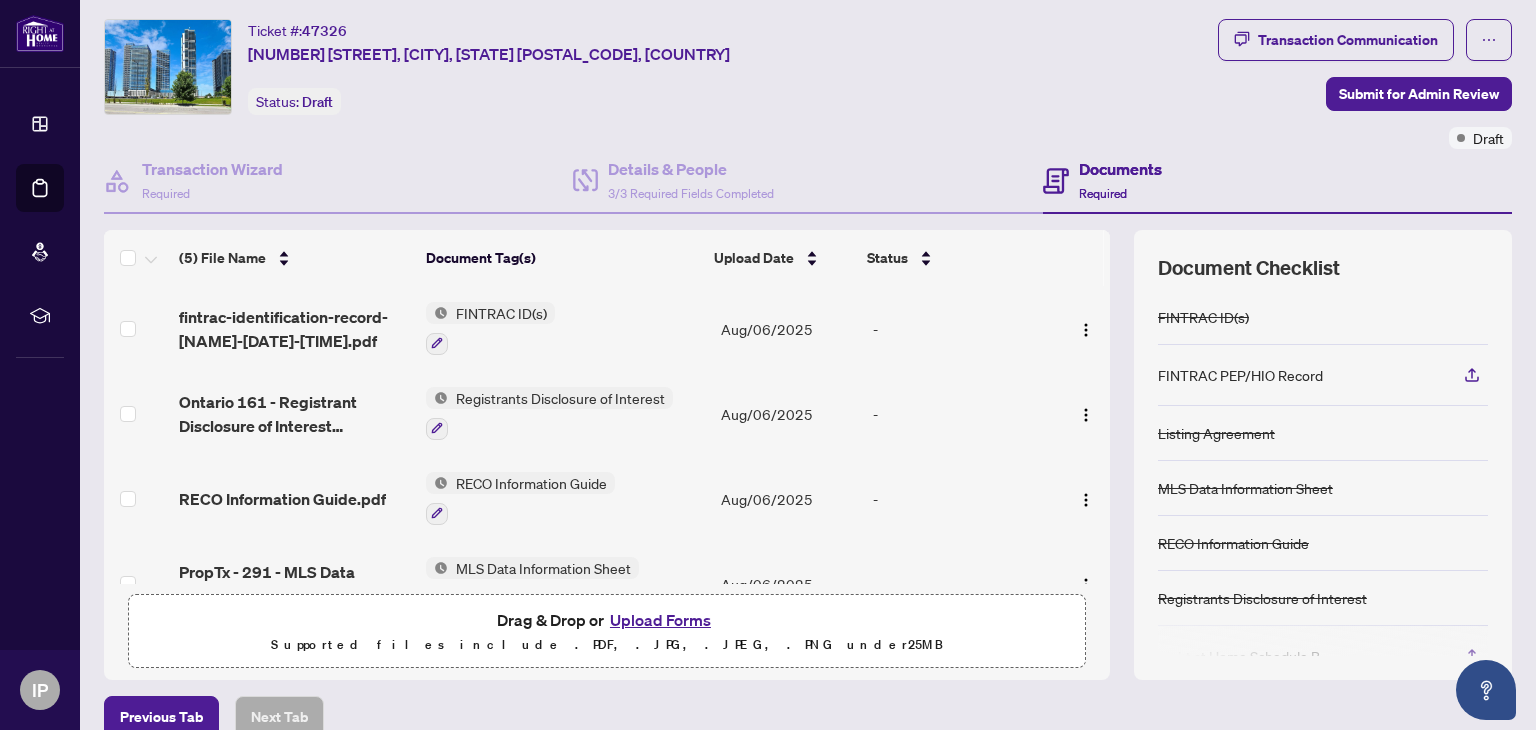 click on "FINTRAC ID(s)" at bounding box center [501, 313] 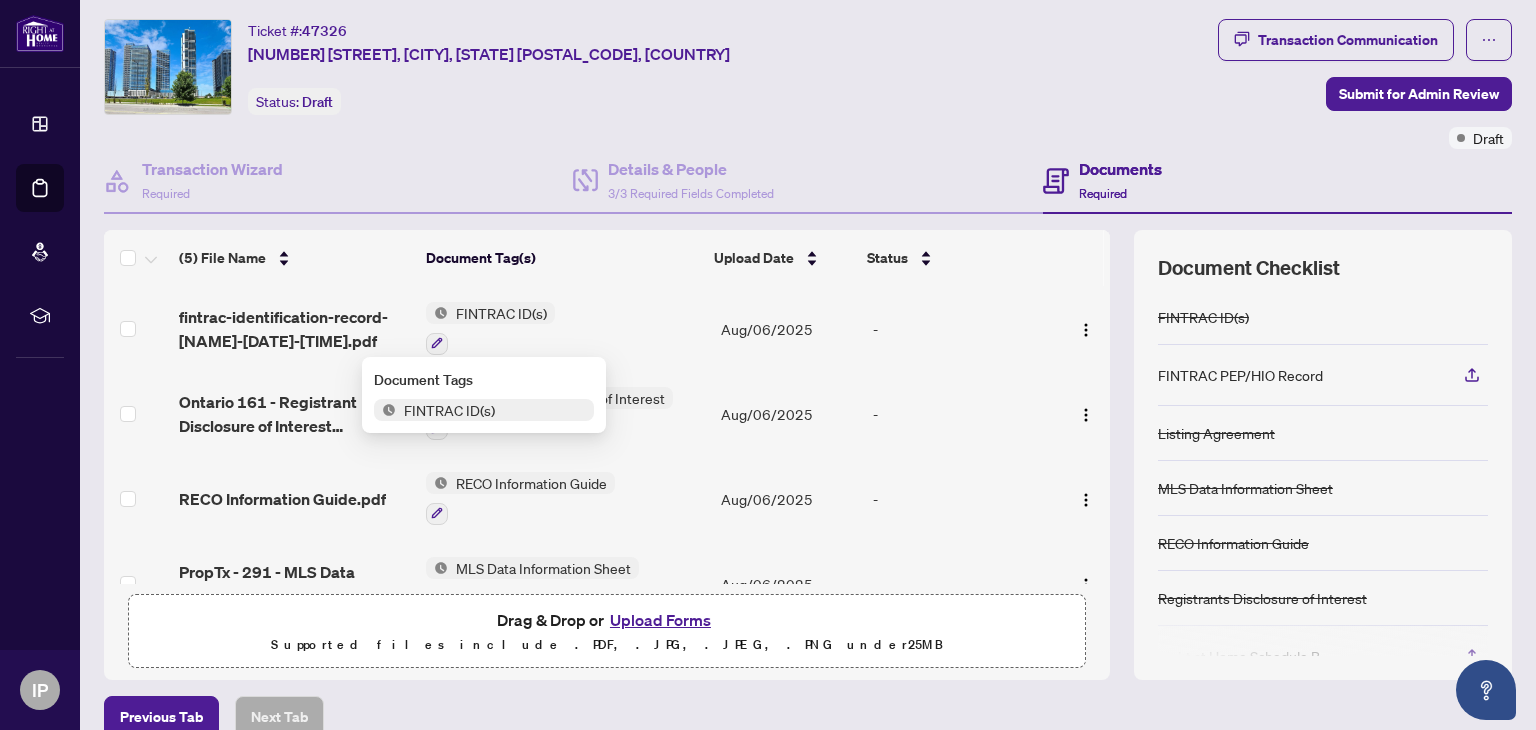 click on "FINTRAC ID(s)" at bounding box center (501, 313) 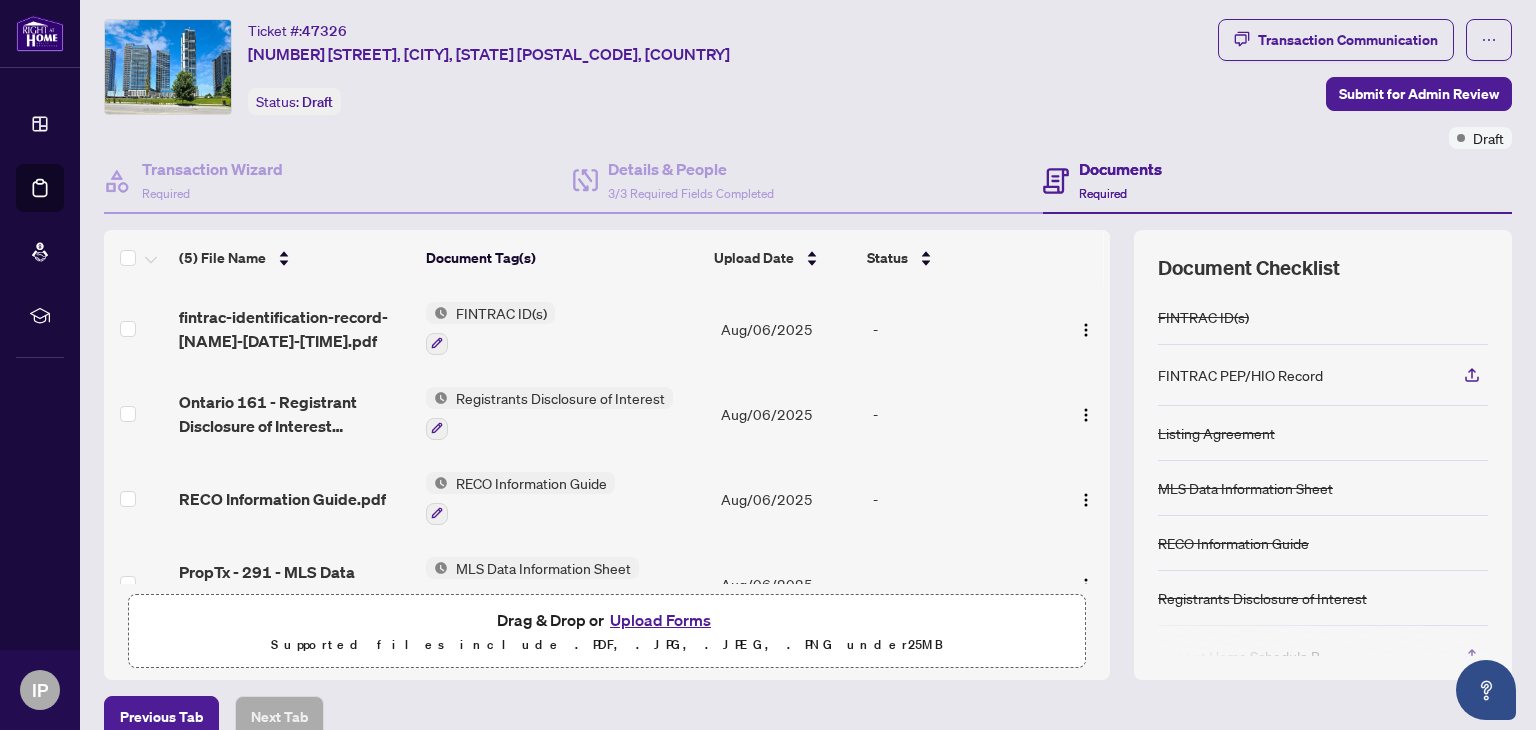 click on "FINTRAC ID(s)" at bounding box center (501, 313) 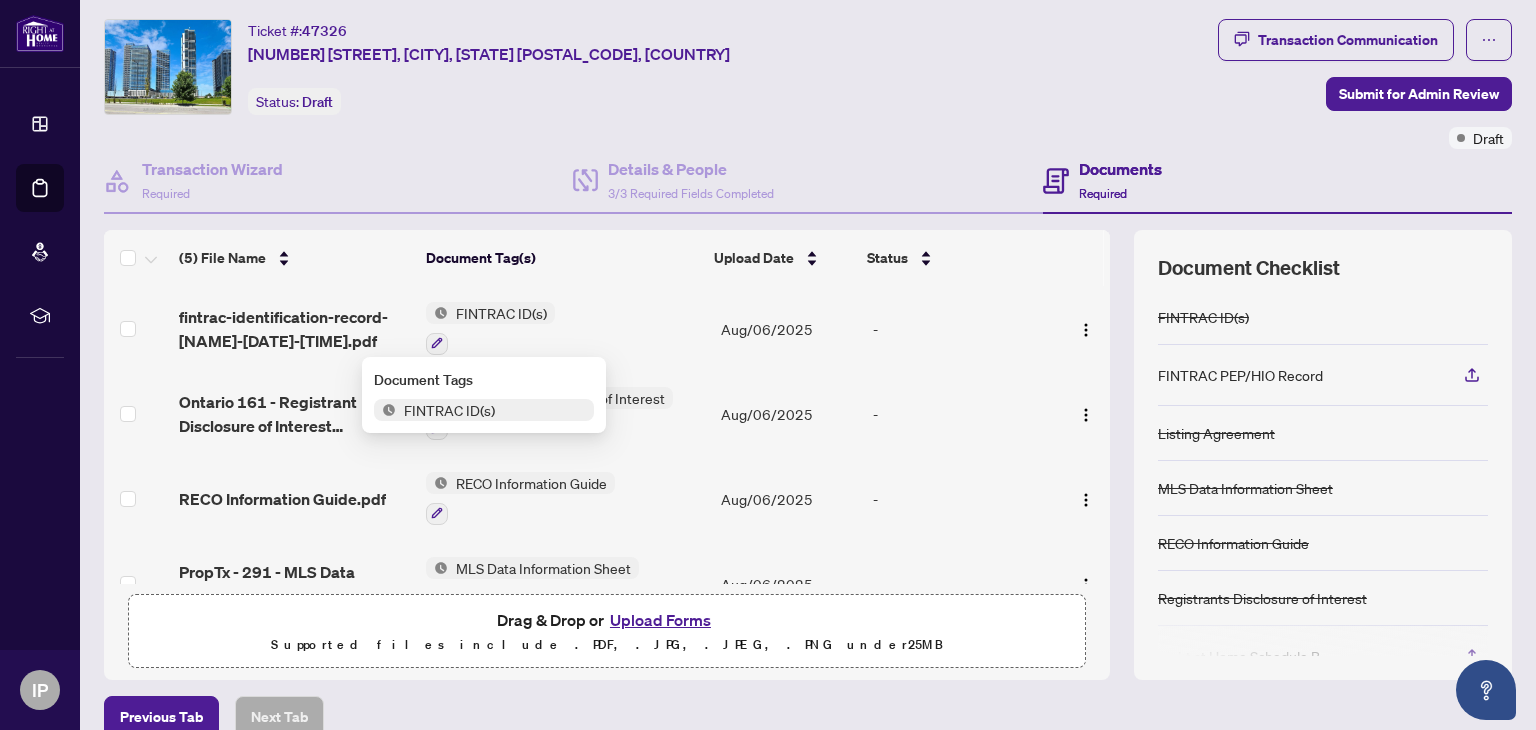 click on "FINTRAC ID(s)" at bounding box center (501, 313) 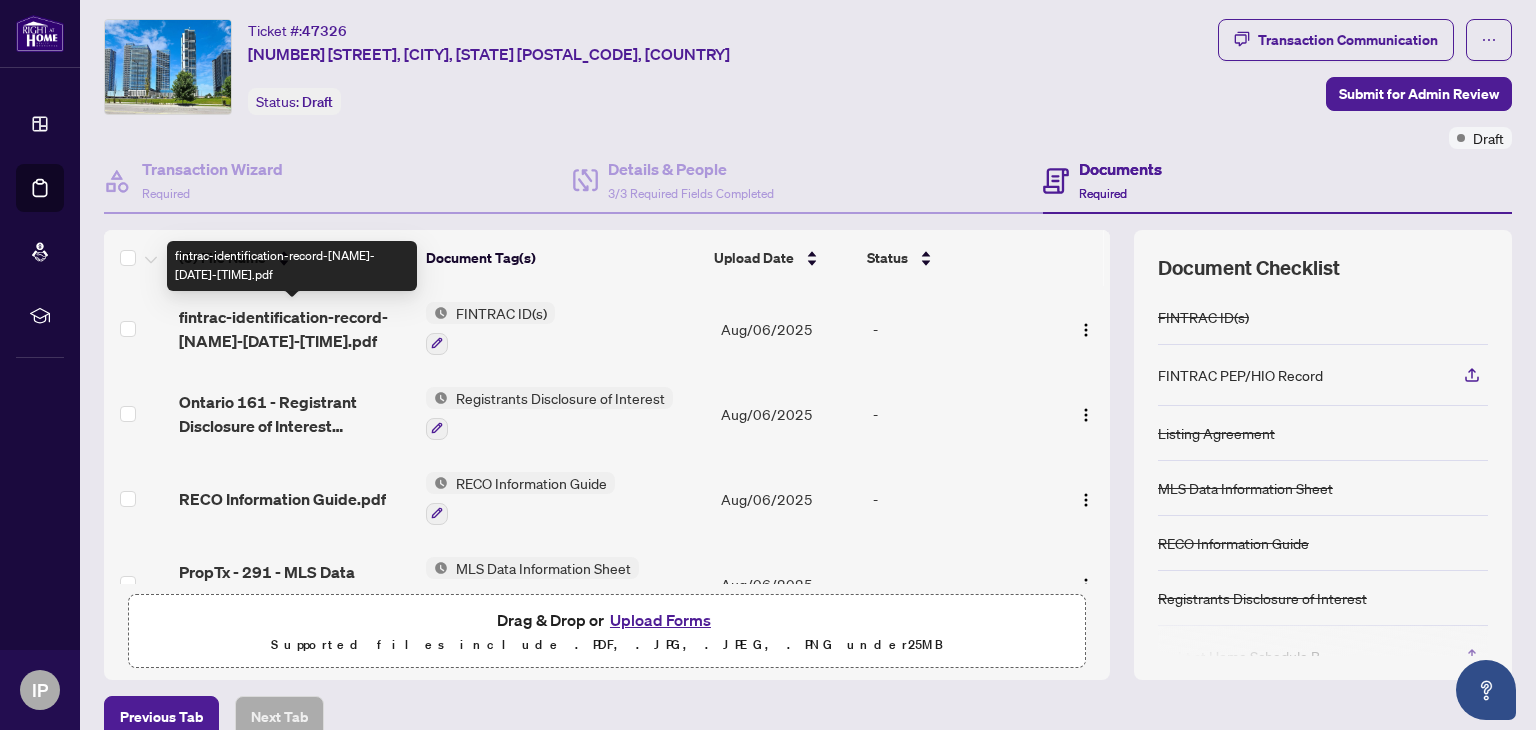 click on "fintrac-identification-record-[NAME]-[DATE]-[TIME].pdf" at bounding box center [294, 329] 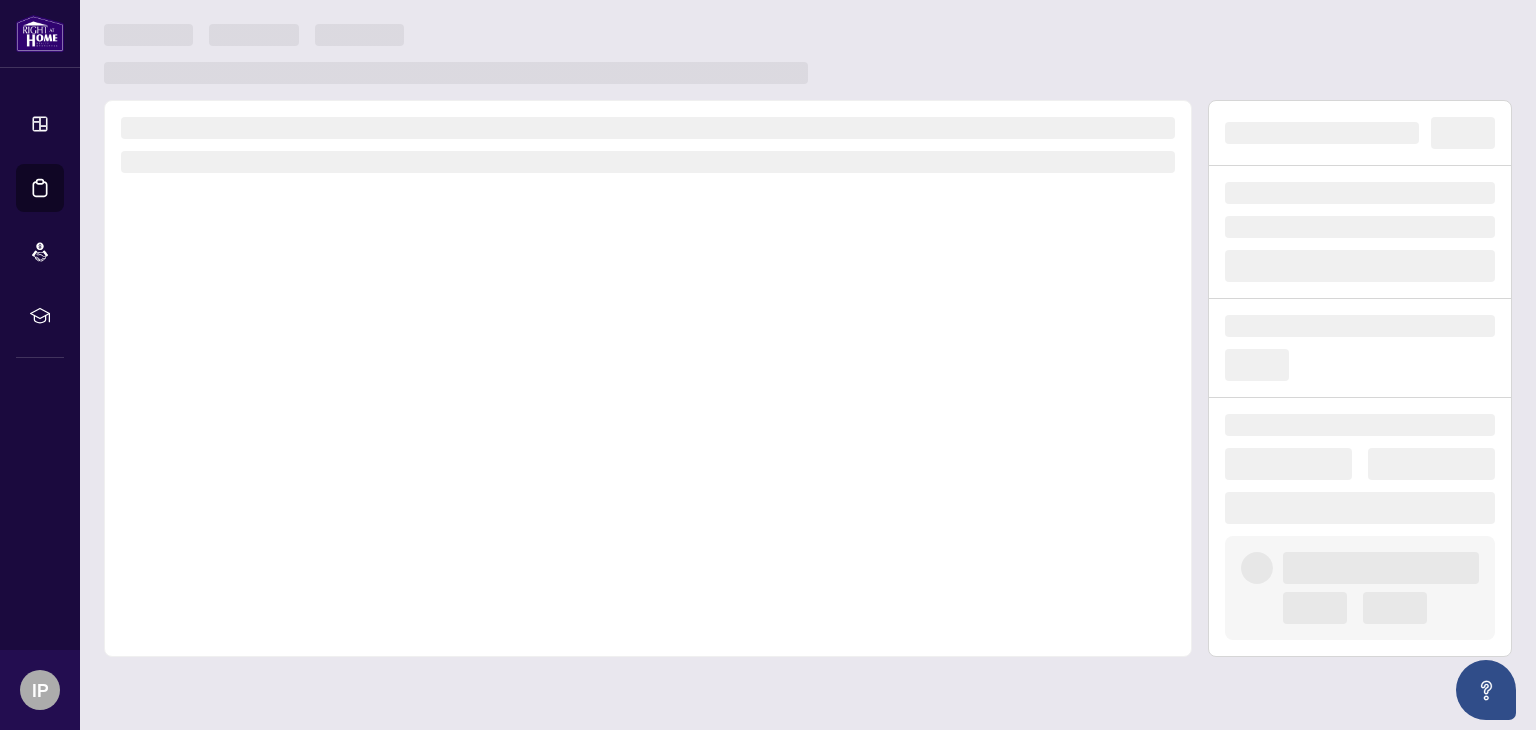 scroll, scrollTop: 0, scrollLeft: 0, axis: both 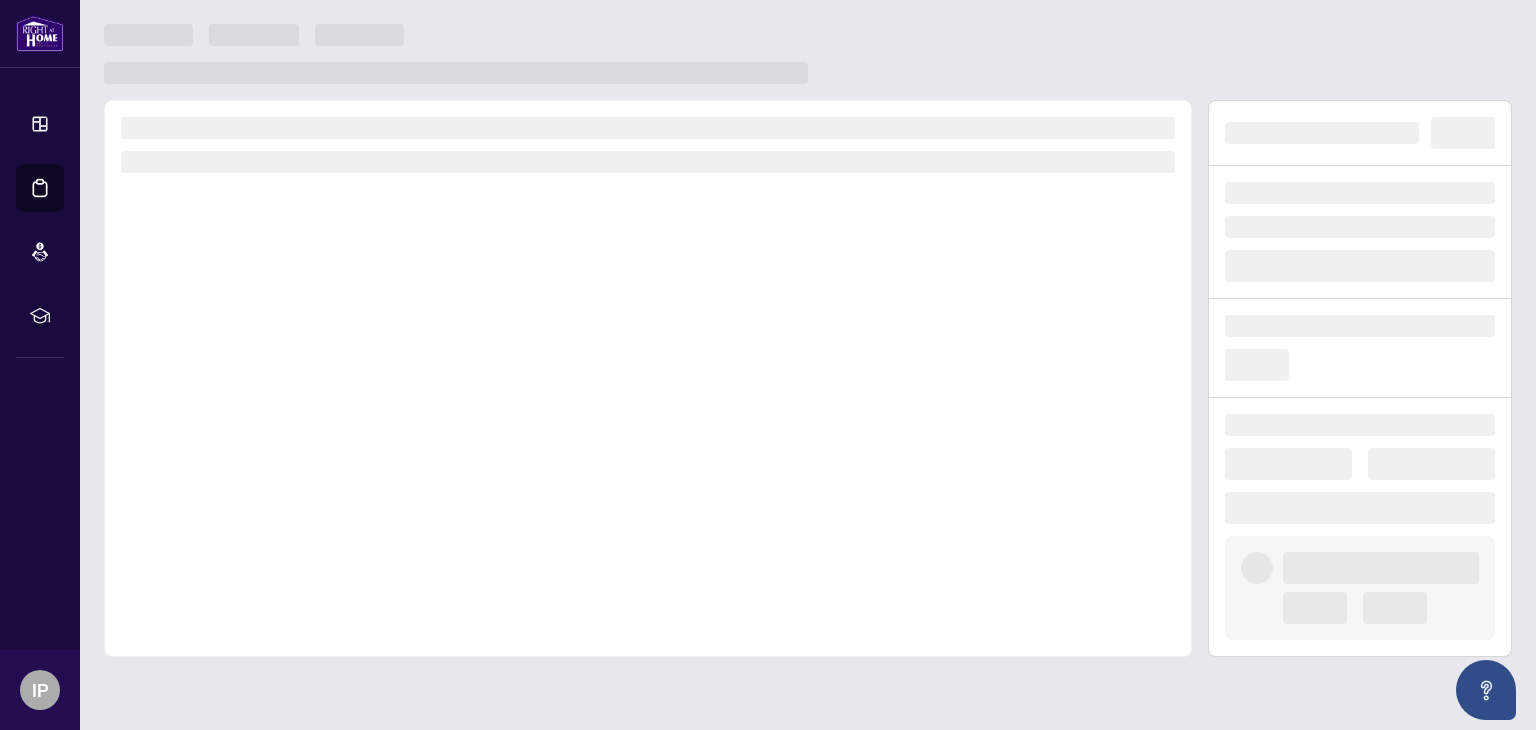 click at bounding box center (648, 378) 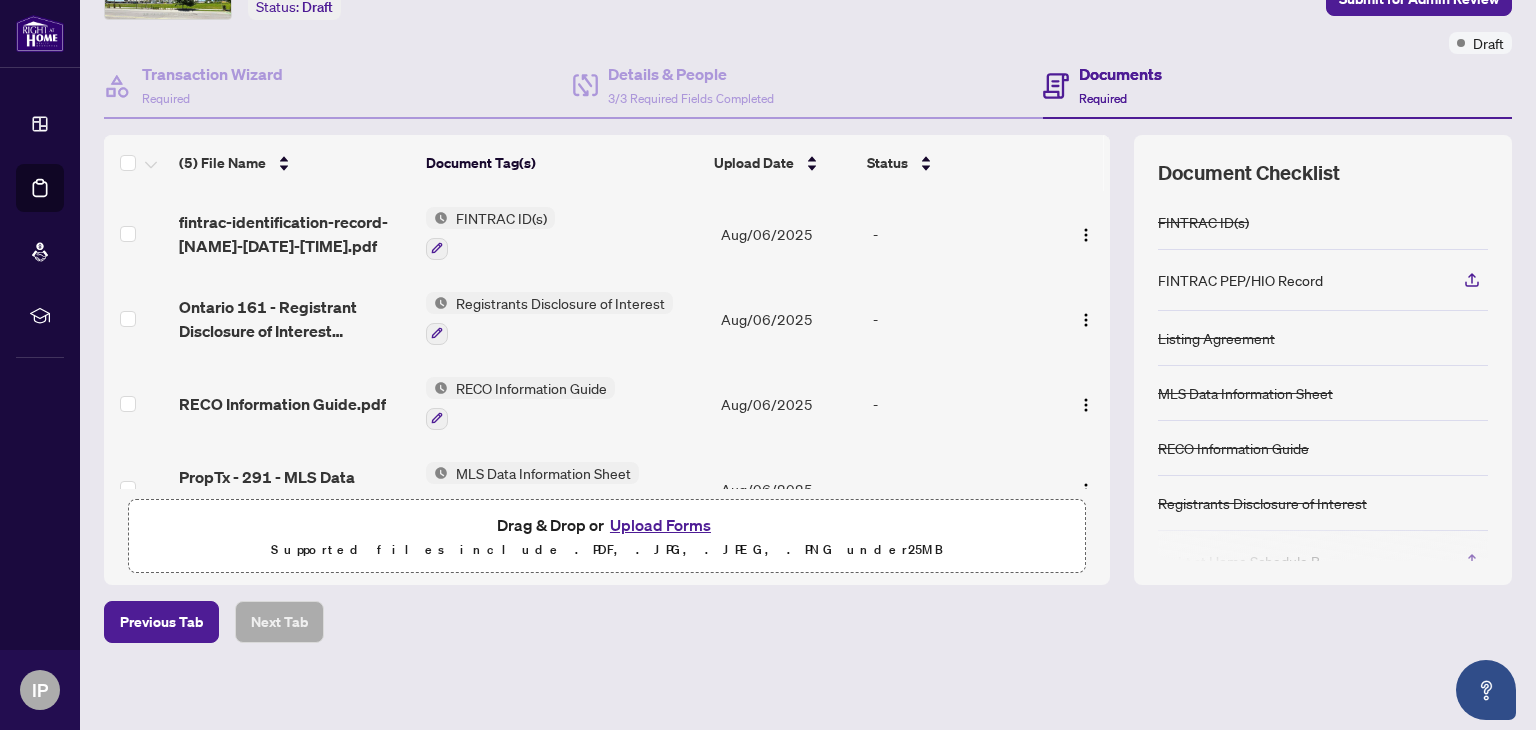 scroll, scrollTop: 144, scrollLeft: 0, axis: vertical 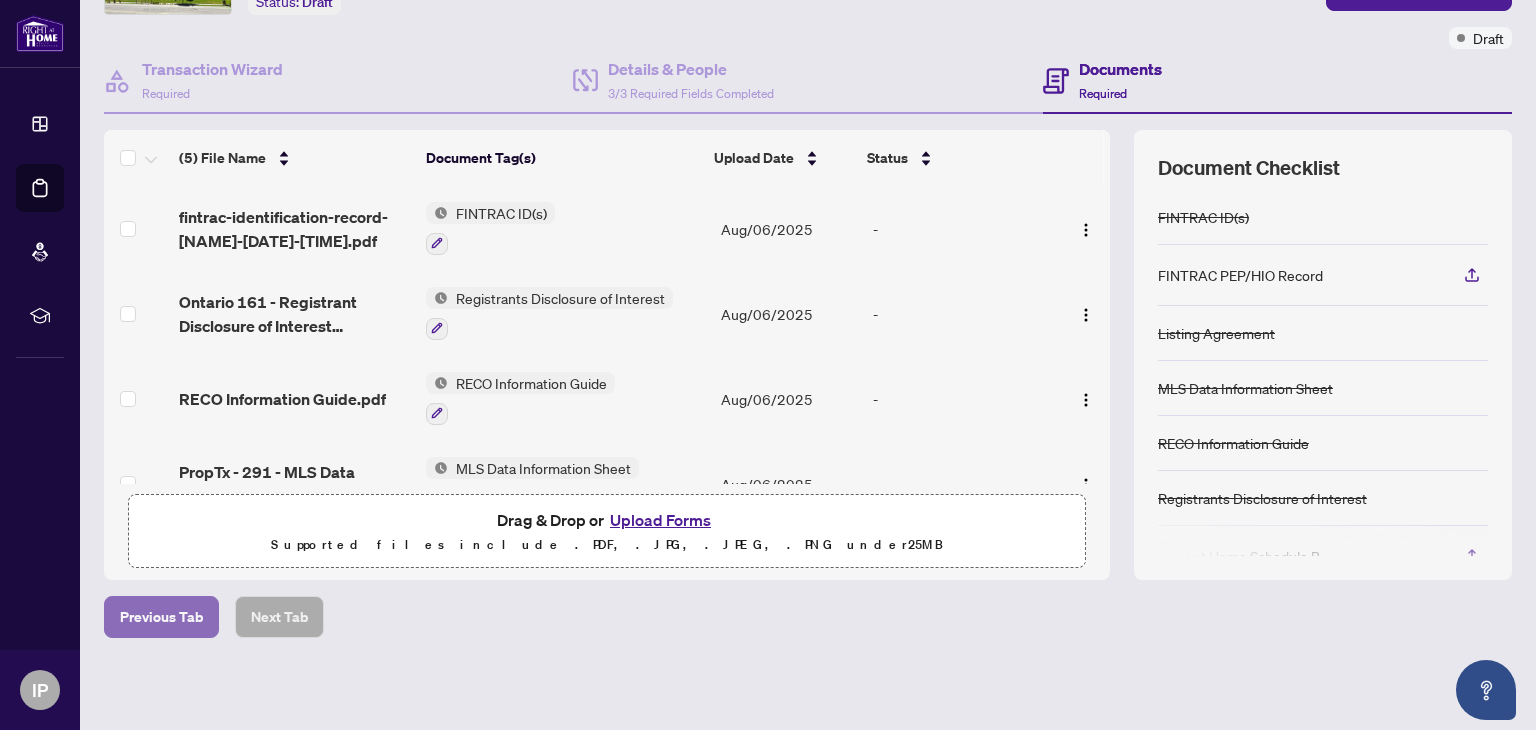 click on "Previous Tab" at bounding box center [161, 617] 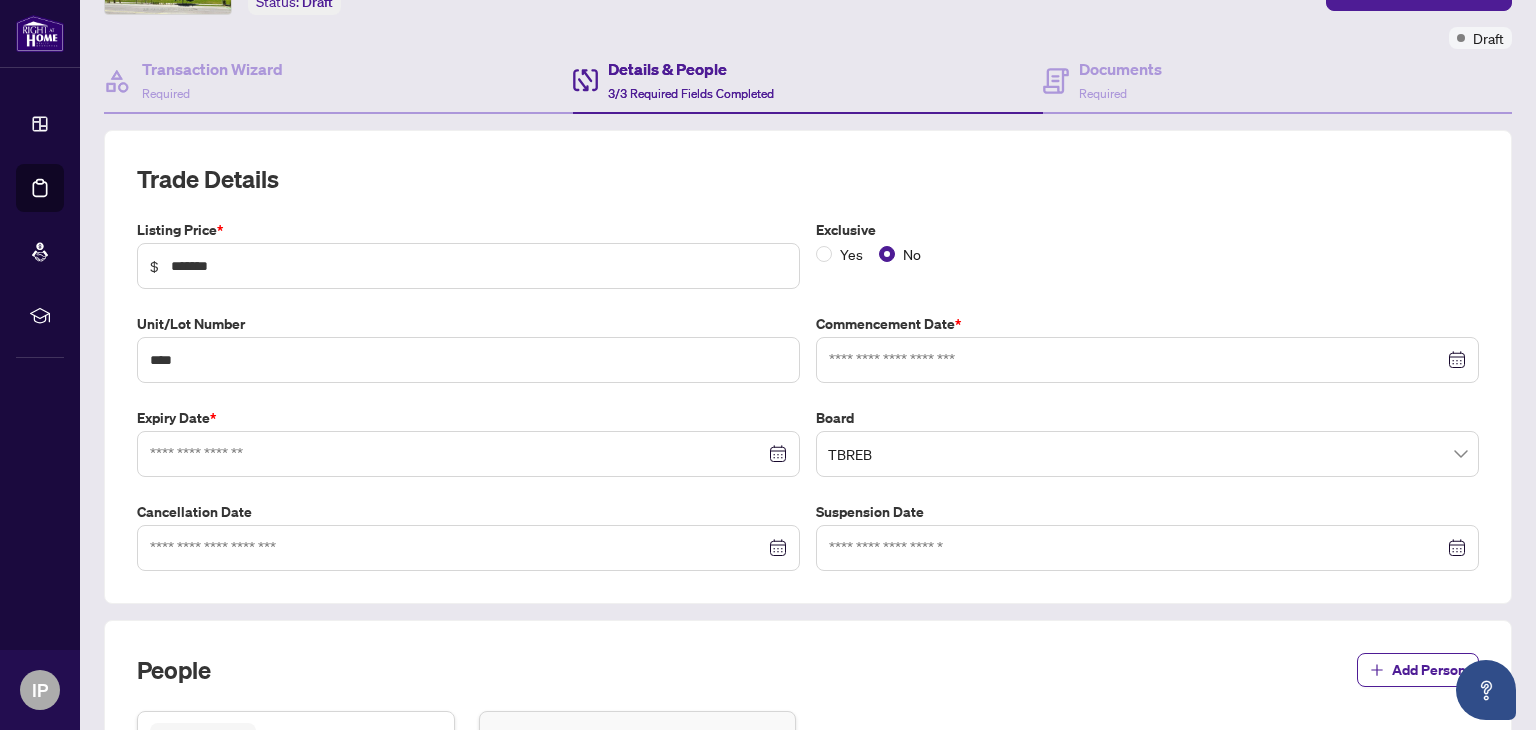 type on "**********" 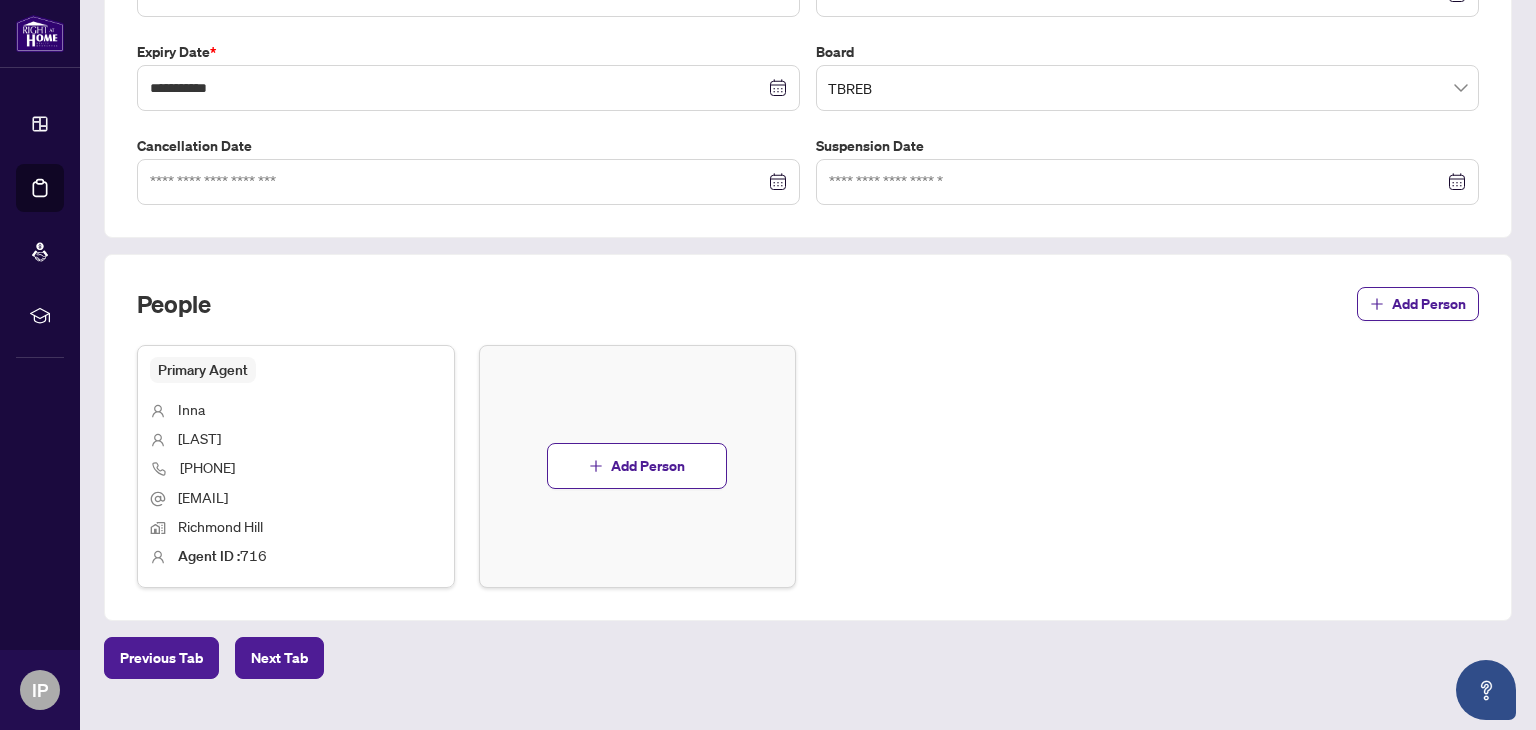 scroll, scrollTop: 544, scrollLeft: 0, axis: vertical 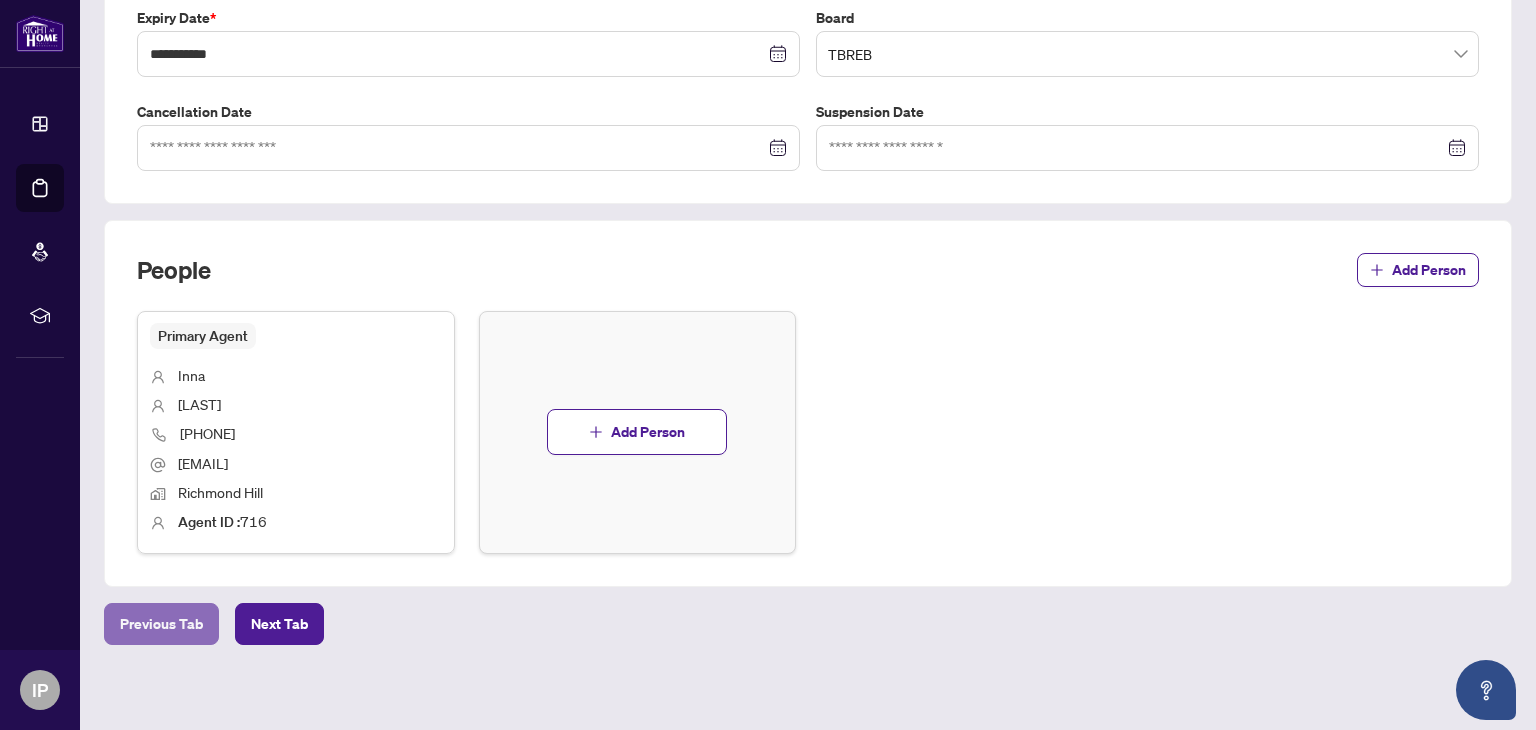 click on "Previous Tab" at bounding box center [161, 624] 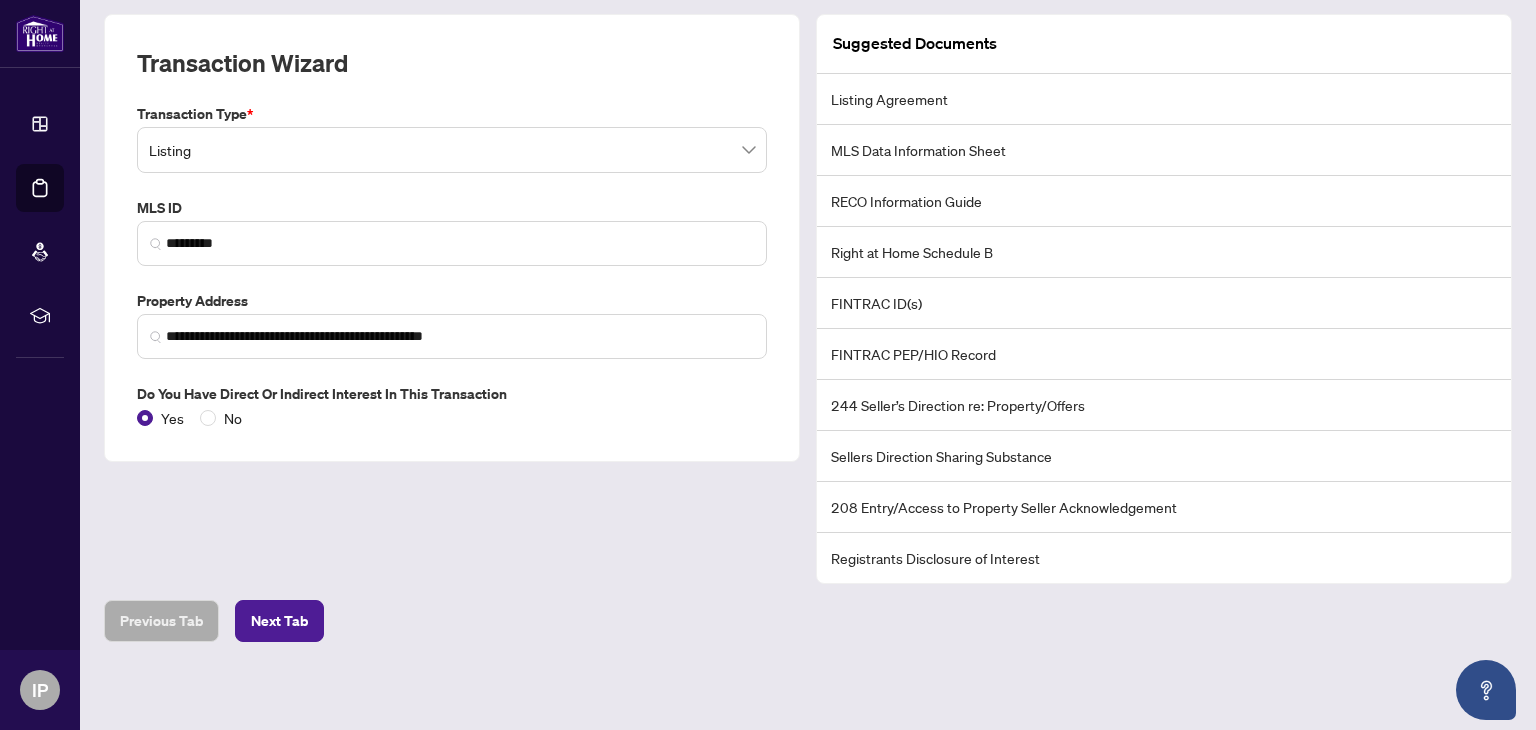 scroll, scrollTop: 0, scrollLeft: 0, axis: both 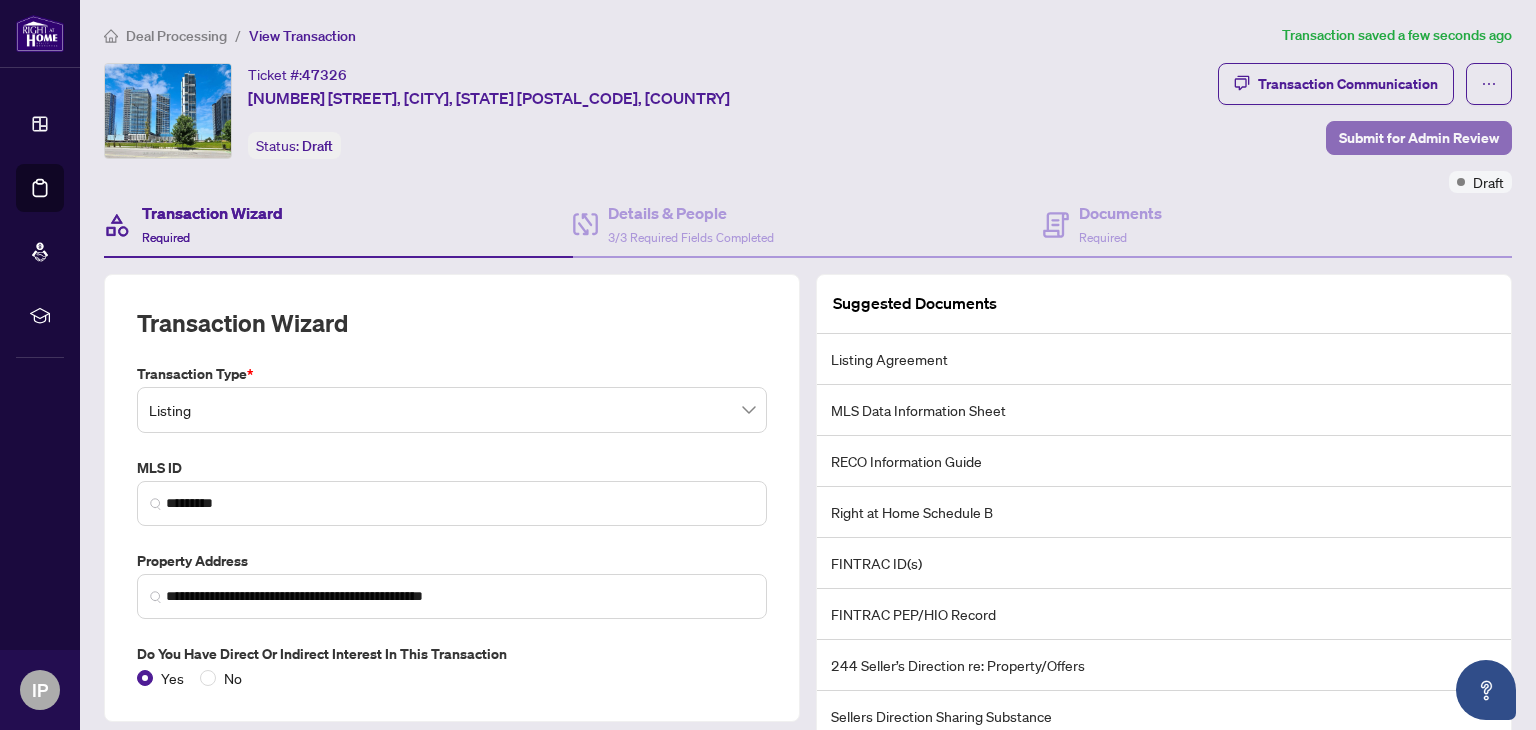 click on "Submit for Admin Review" at bounding box center [1419, 138] 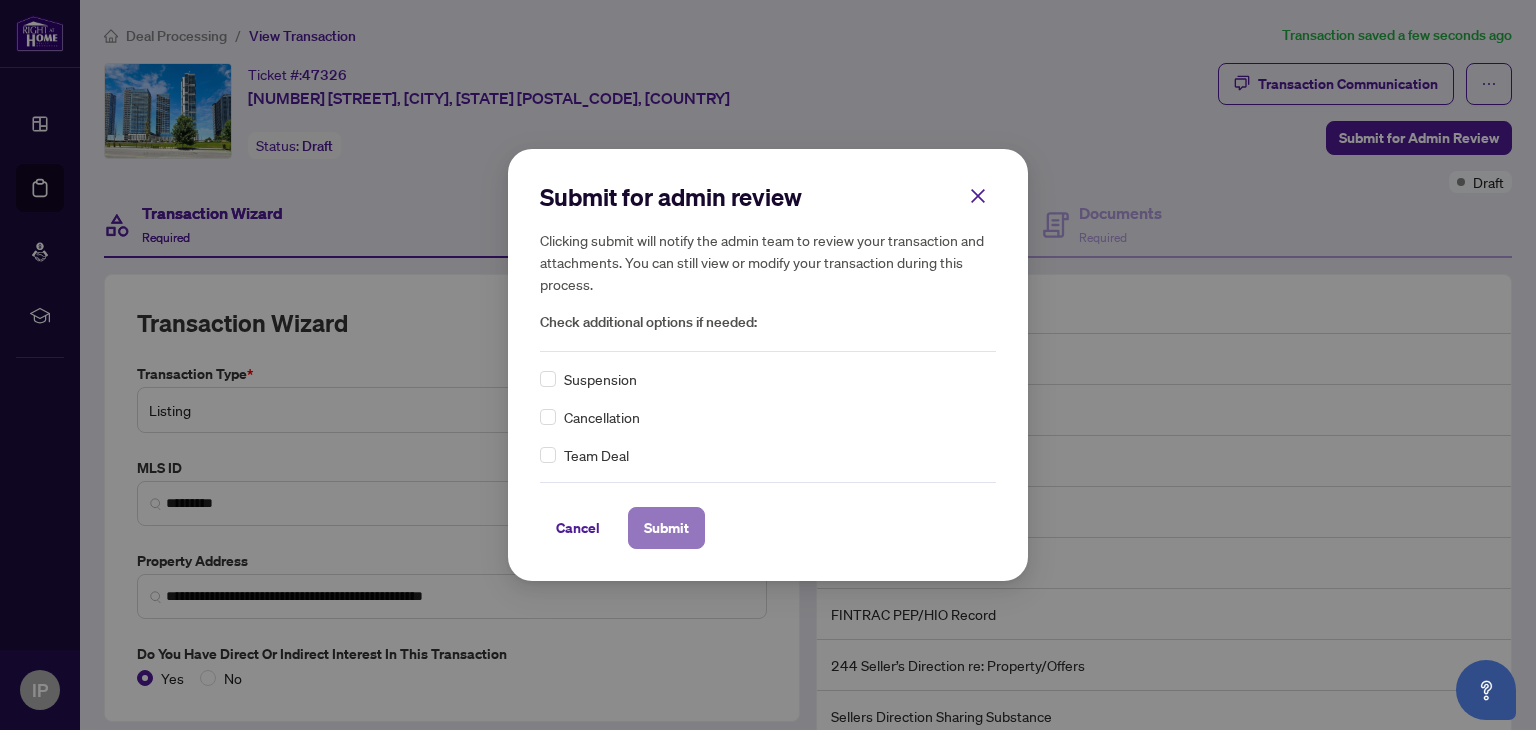 click on "Submit" at bounding box center (666, 528) 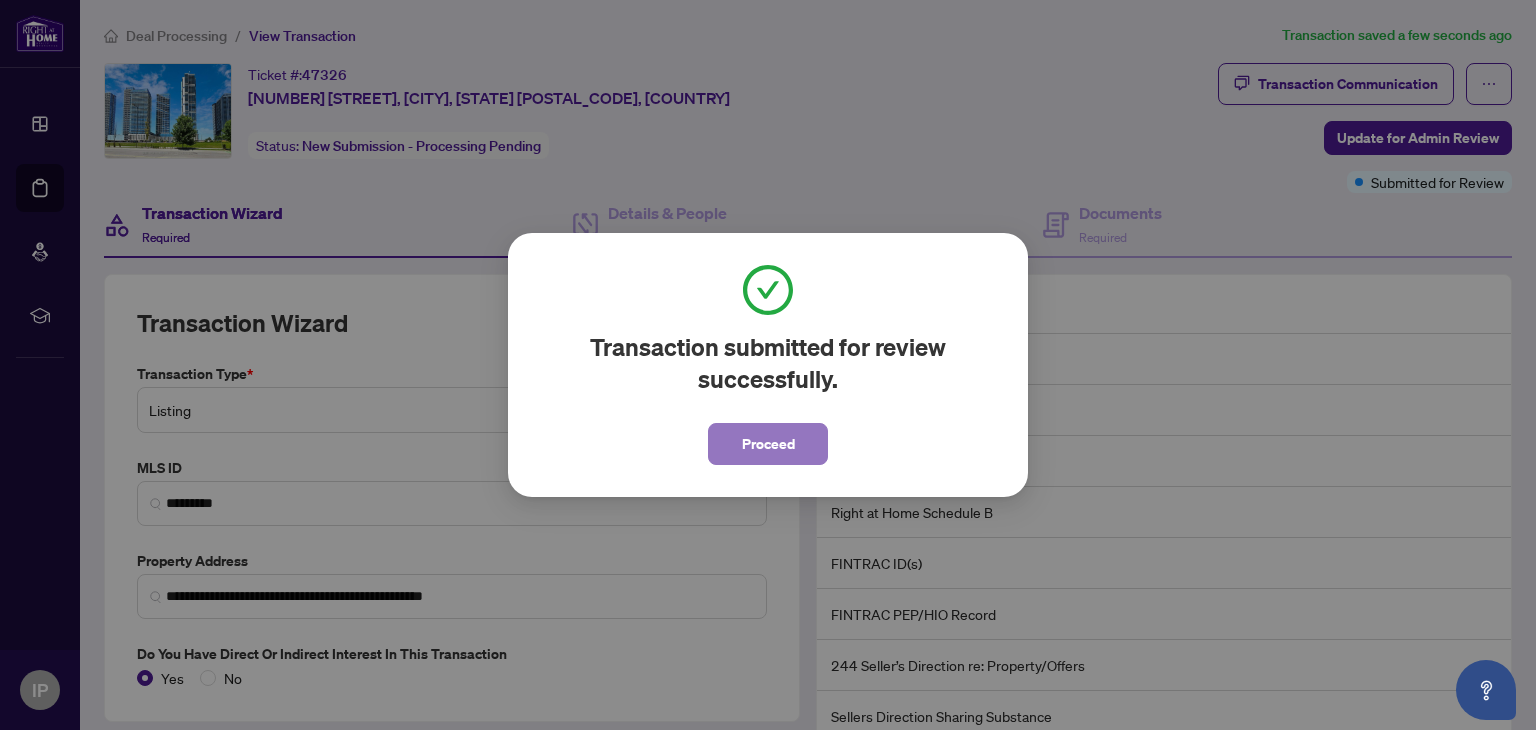 click on "Proceed" at bounding box center (768, 444) 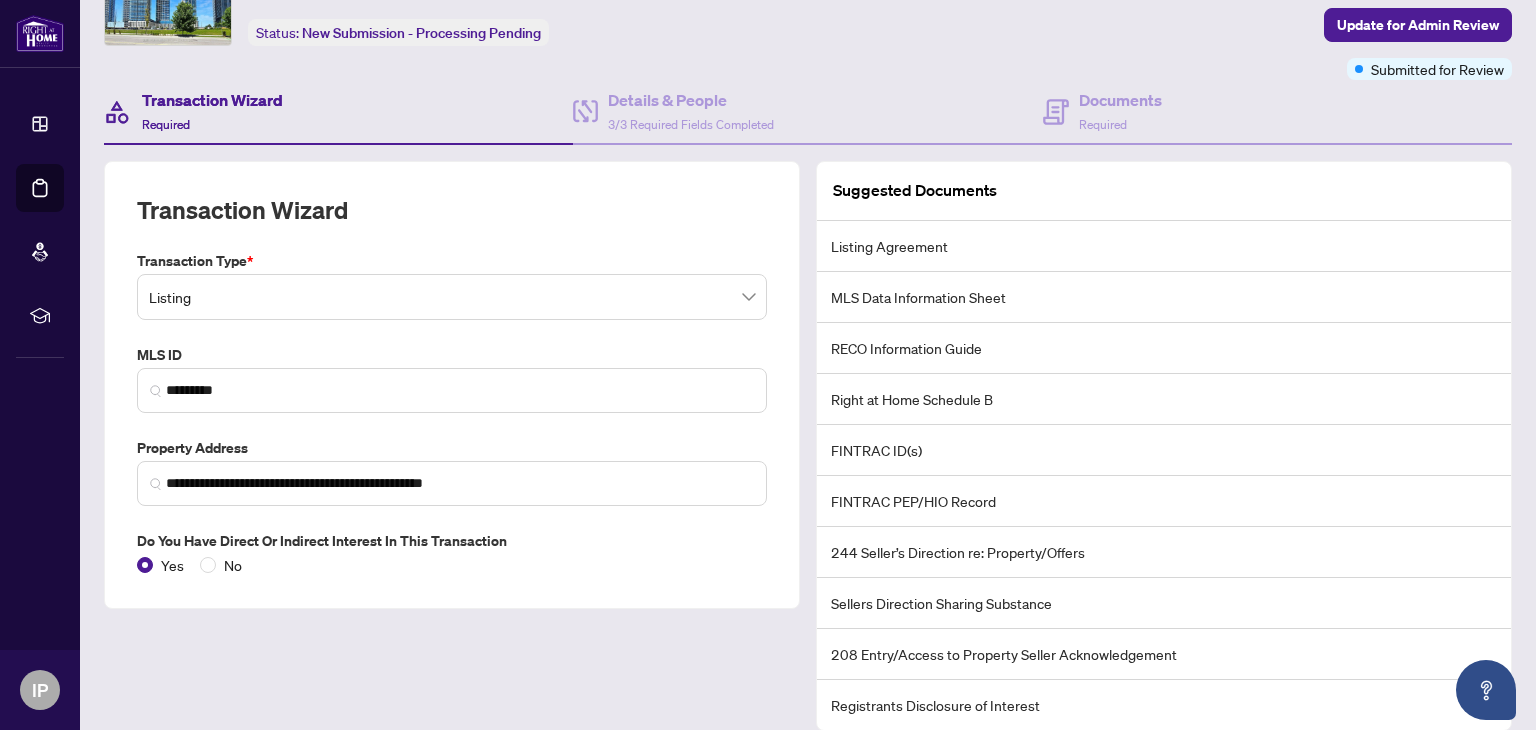 scroll, scrollTop: 260, scrollLeft: 0, axis: vertical 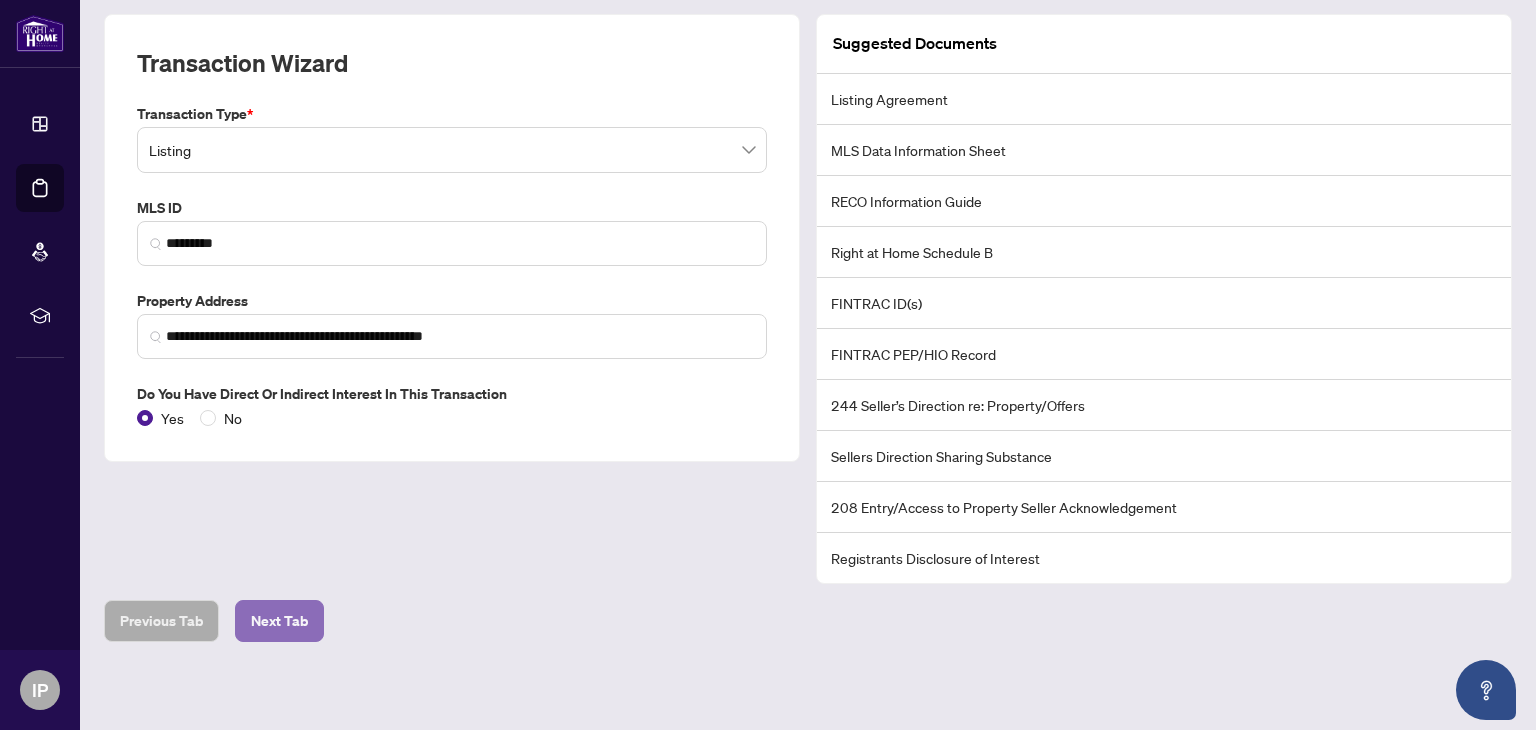 click on "Next Tab" at bounding box center [279, 621] 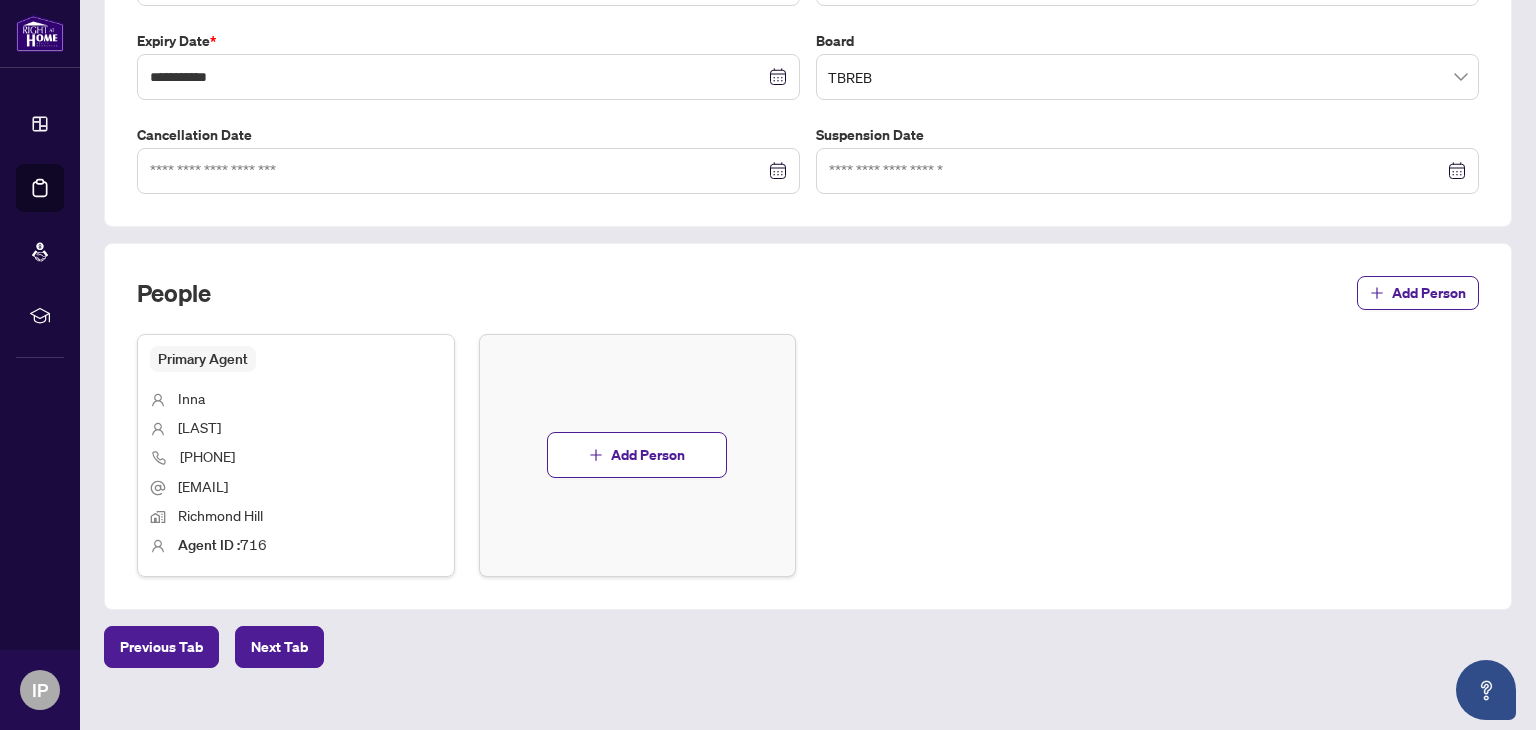 scroll, scrollTop: 547, scrollLeft: 0, axis: vertical 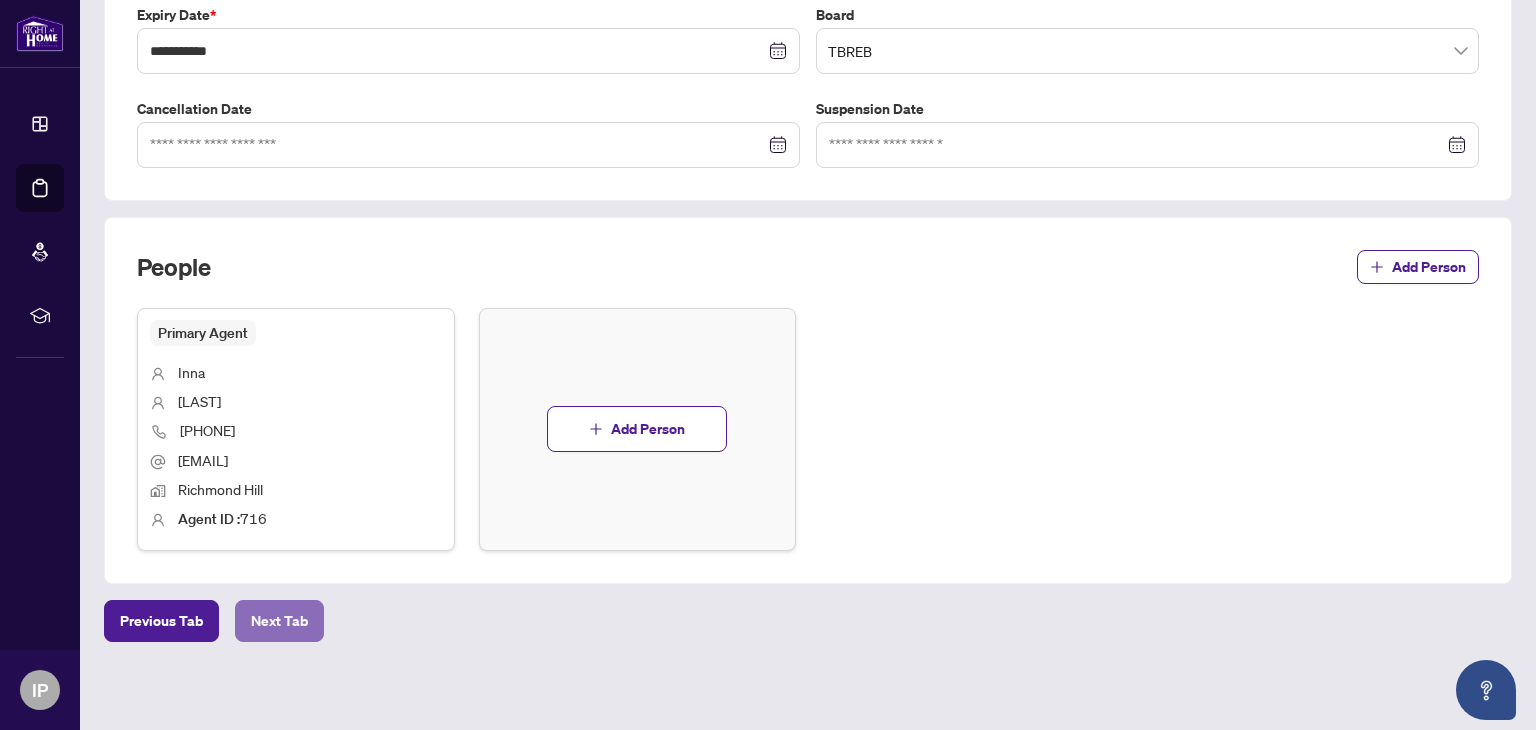 click on "Next Tab" at bounding box center (279, 621) 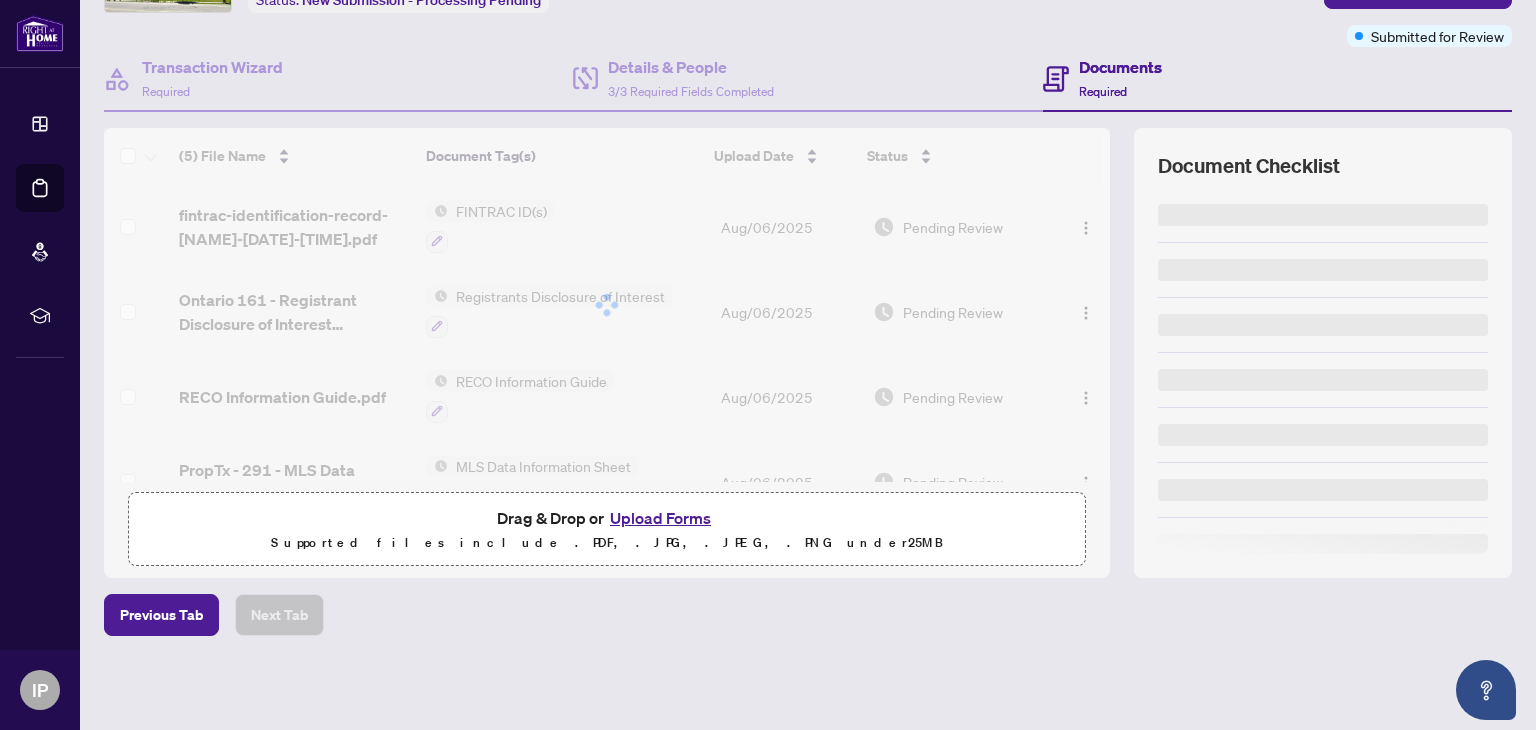 scroll, scrollTop: 0, scrollLeft: 0, axis: both 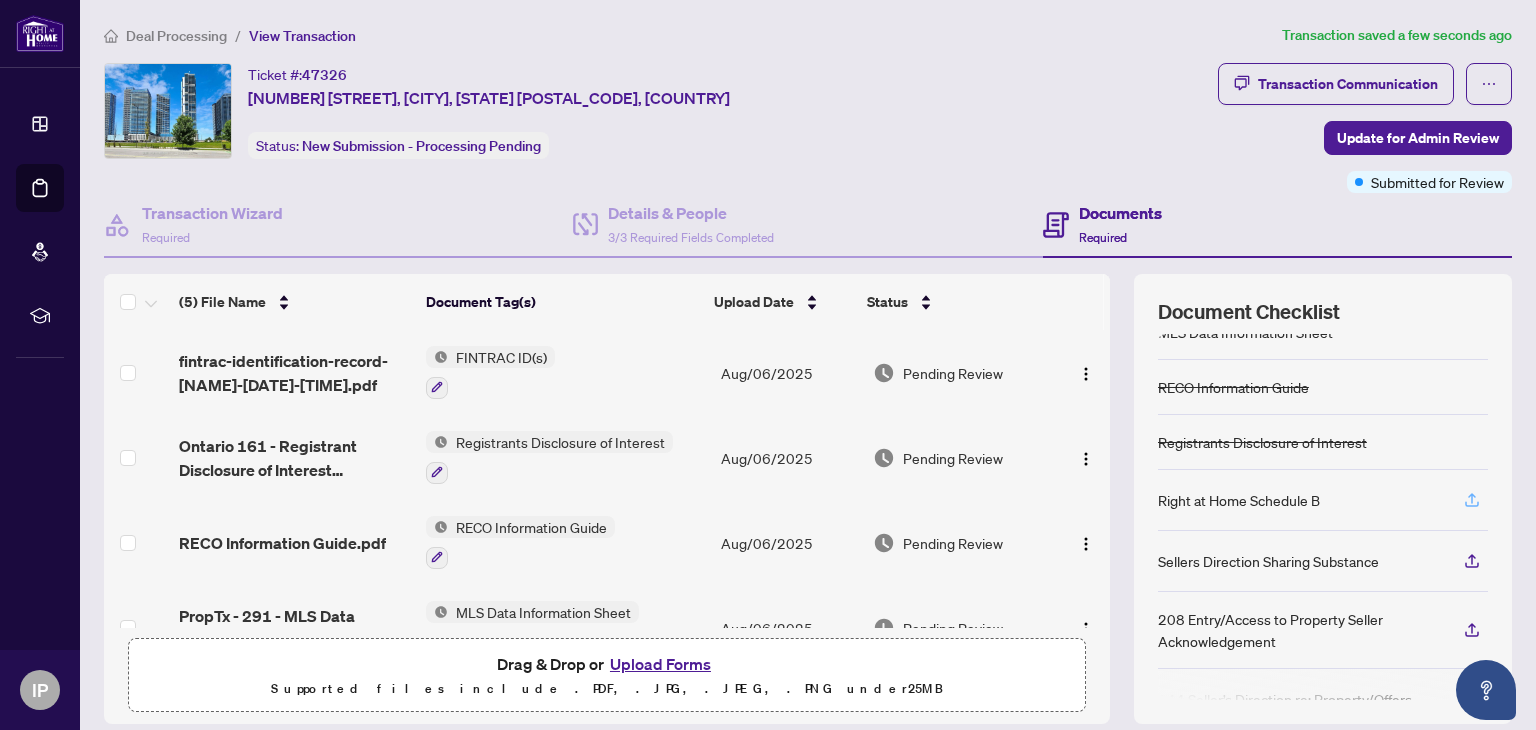 click 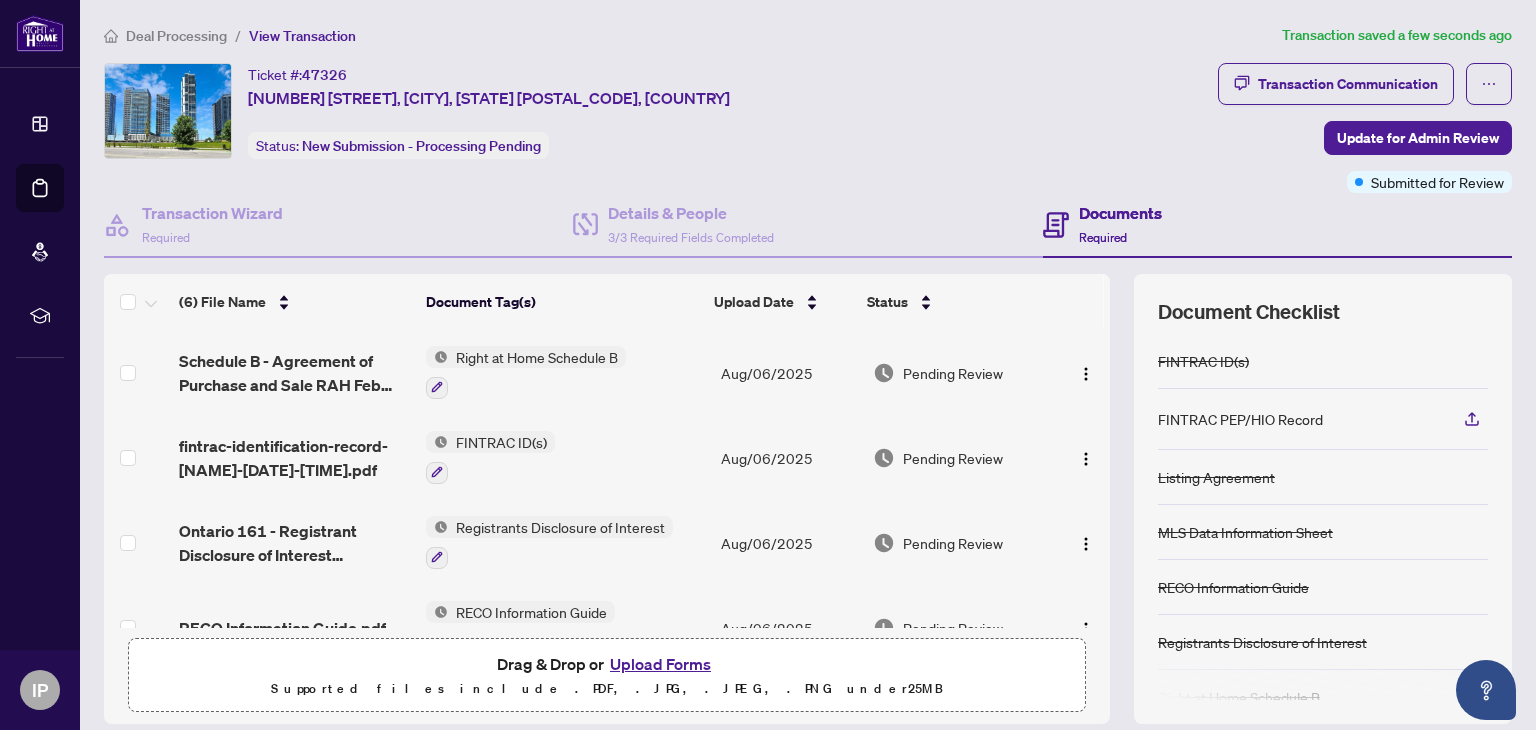 scroll, scrollTop: 100, scrollLeft: 0, axis: vertical 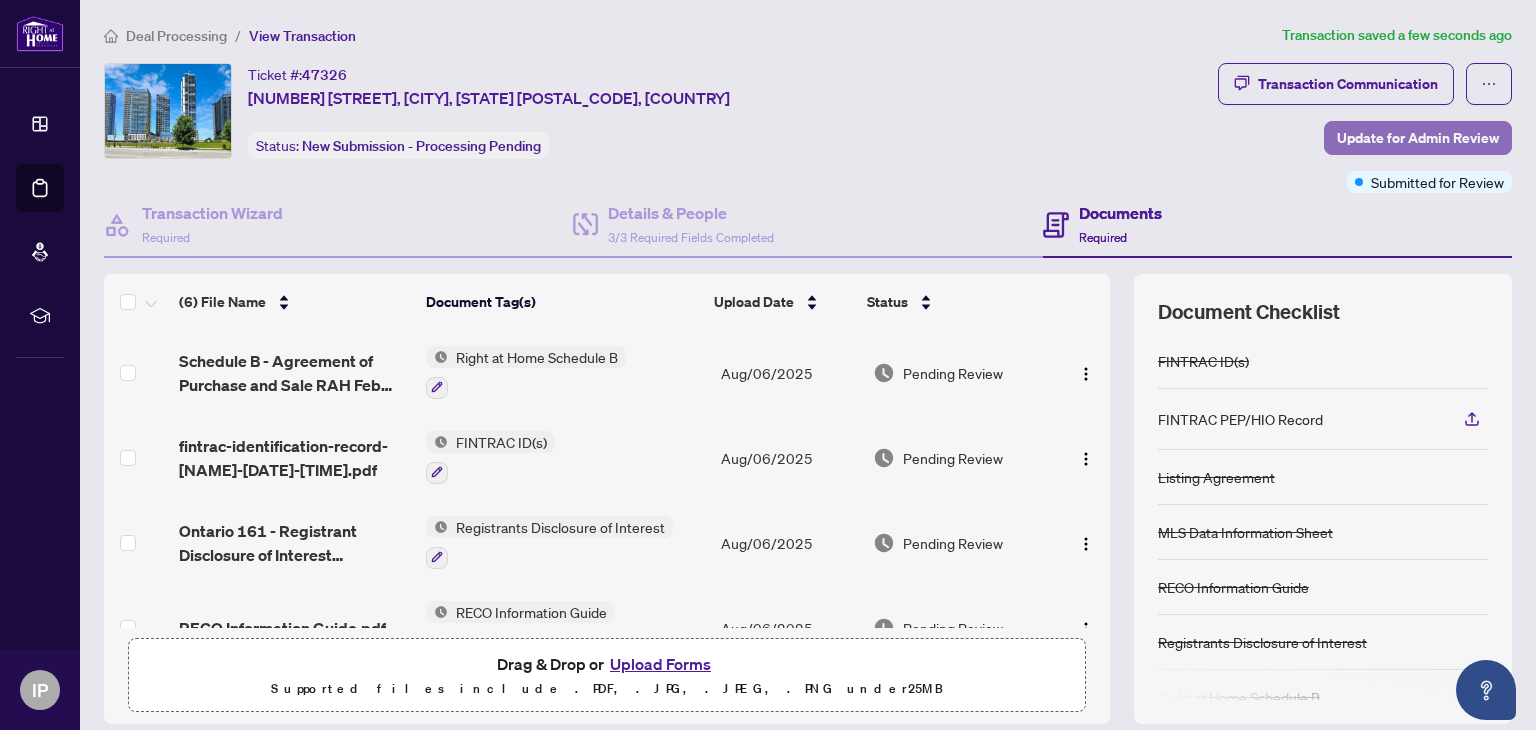 click on "Update for Admin Review" at bounding box center (1418, 138) 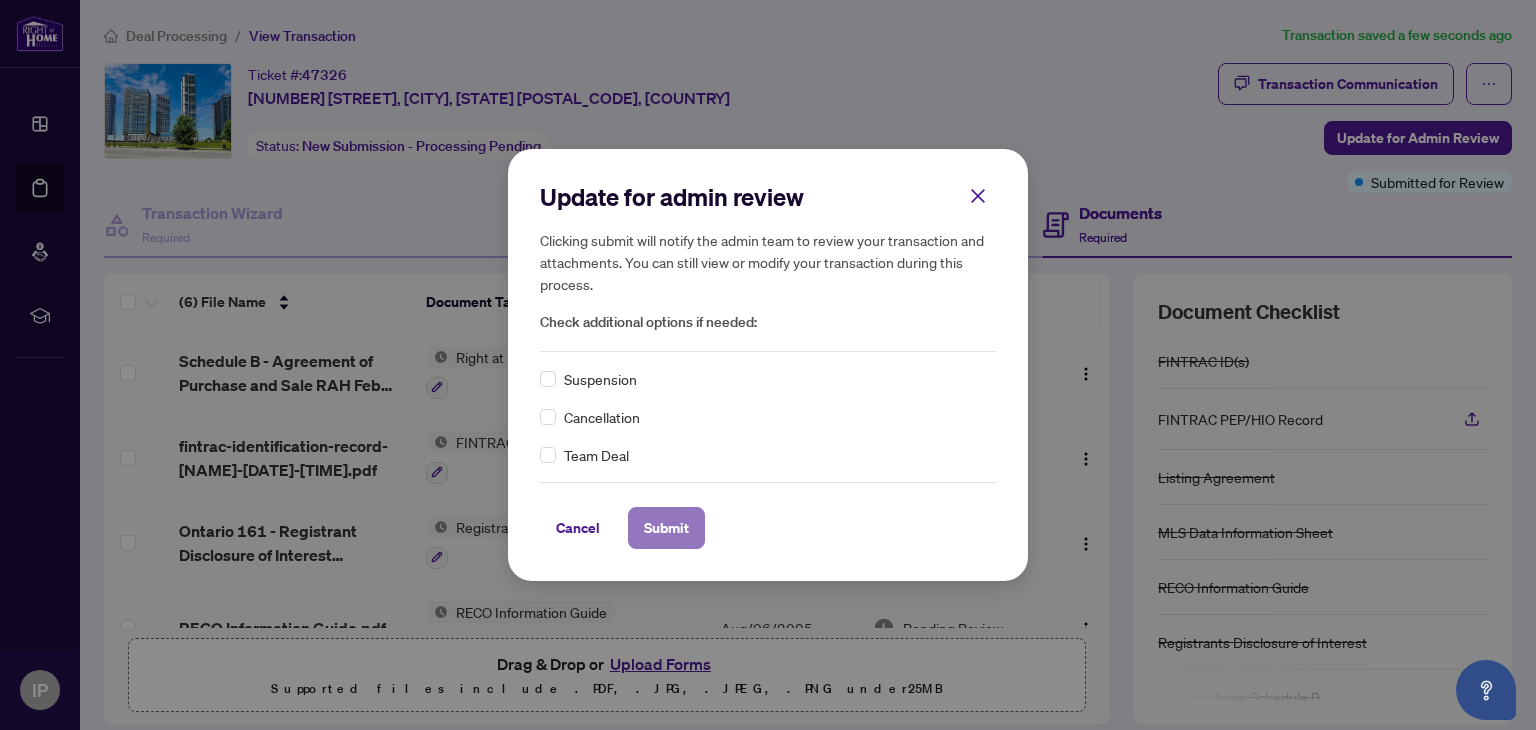 click on "Submit" at bounding box center [666, 528] 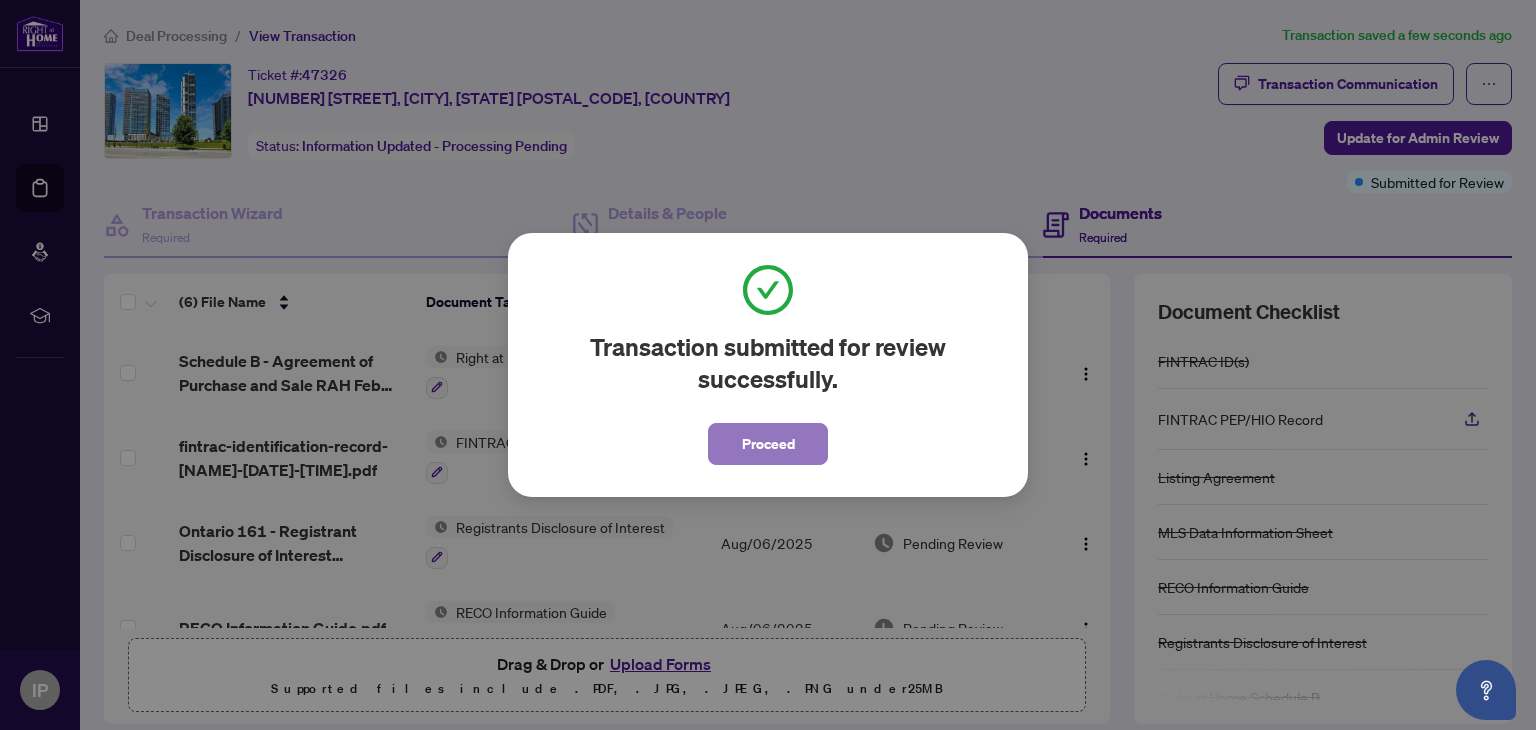 click on "Proceed" at bounding box center [768, 444] 